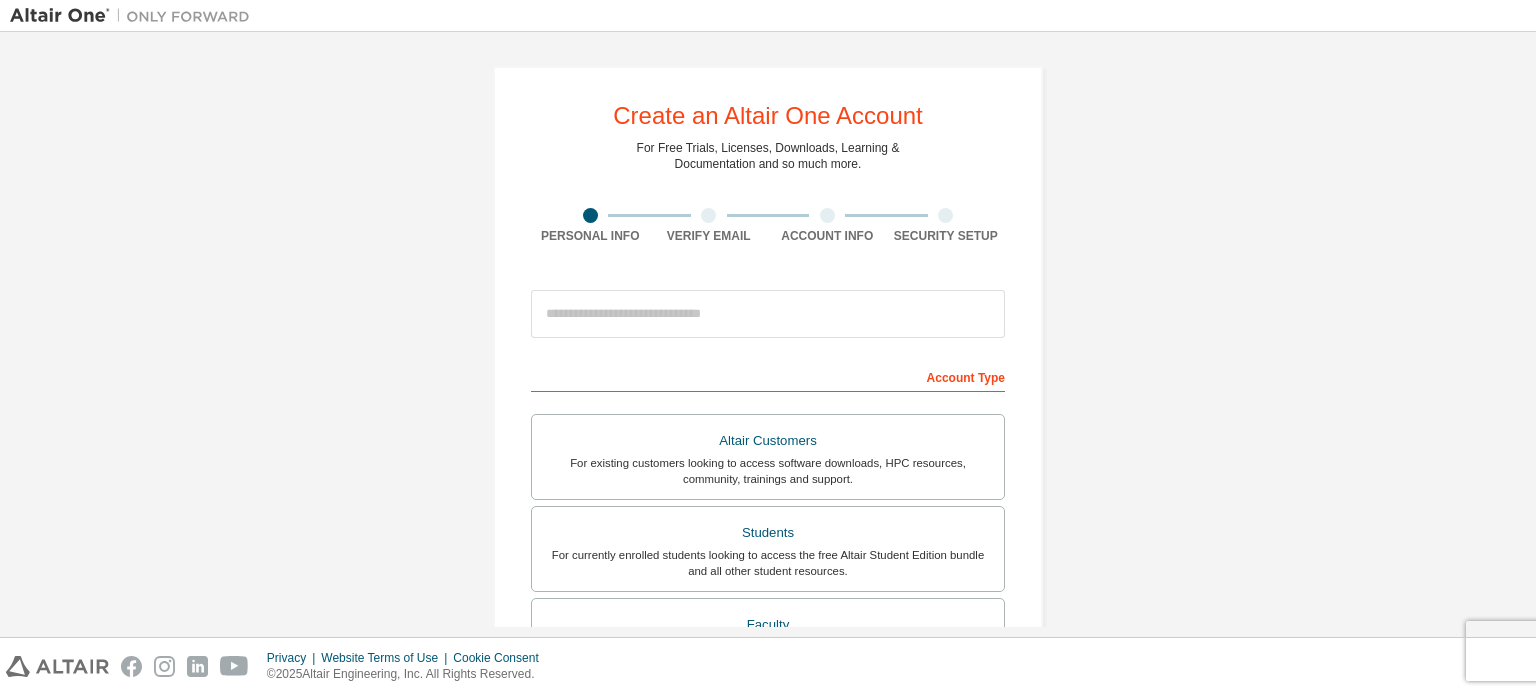 scroll, scrollTop: 0, scrollLeft: 0, axis: both 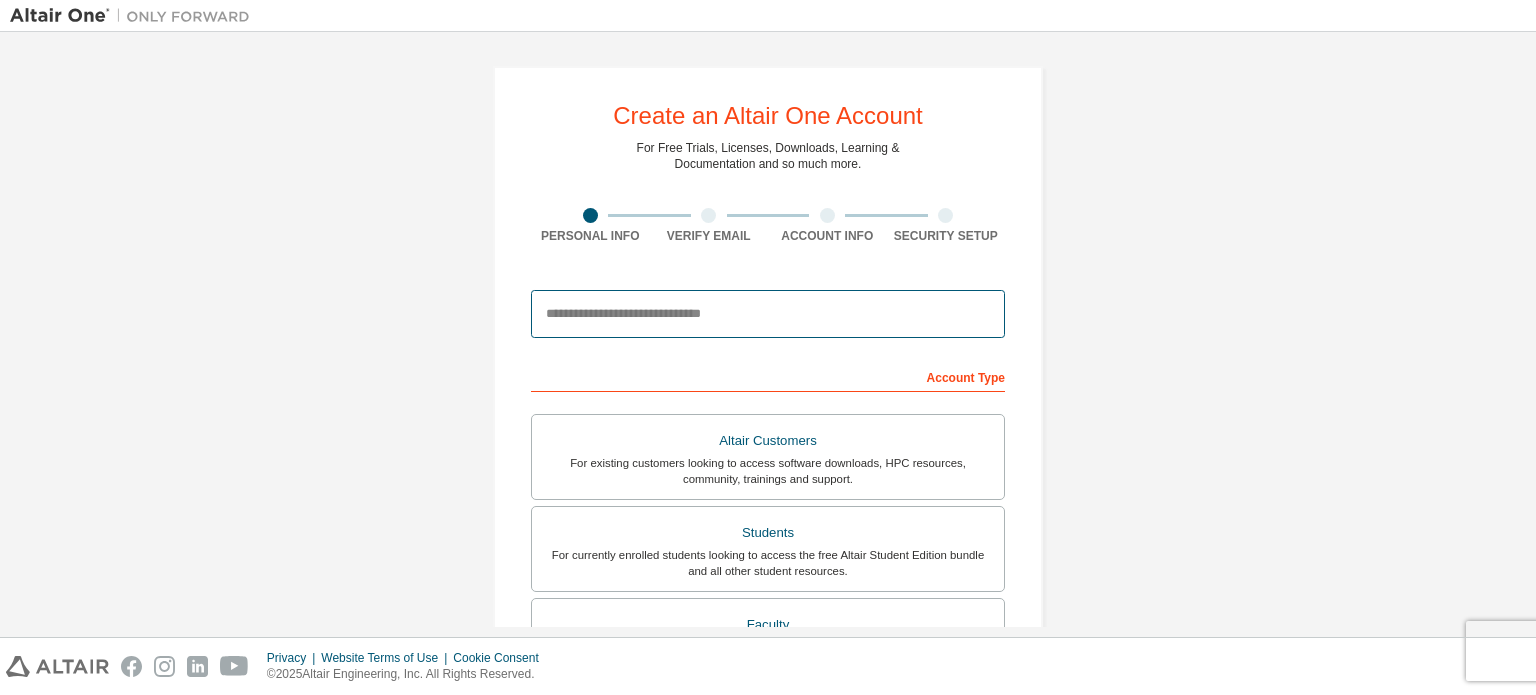 click at bounding box center [768, 314] 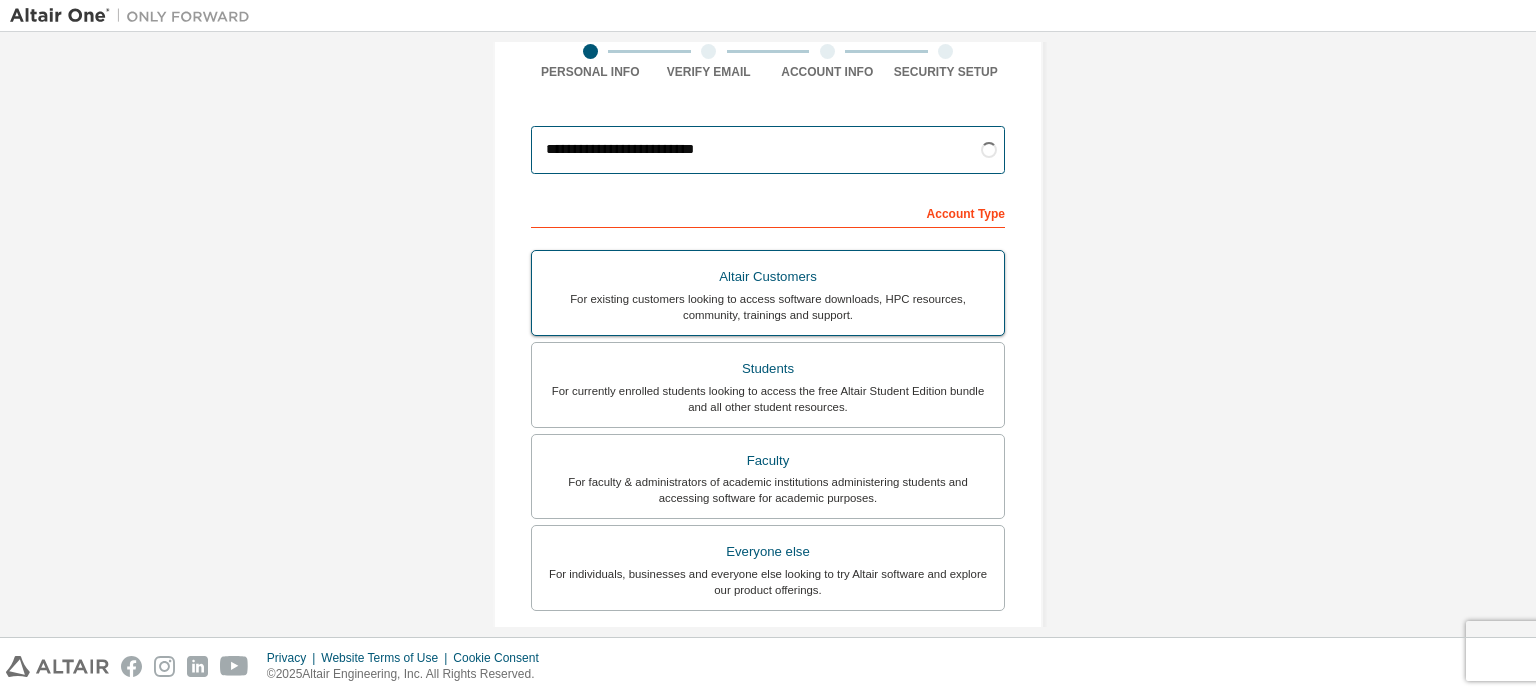 scroll, scrollTop: 200, scrollLeft: 0, axis: vertical 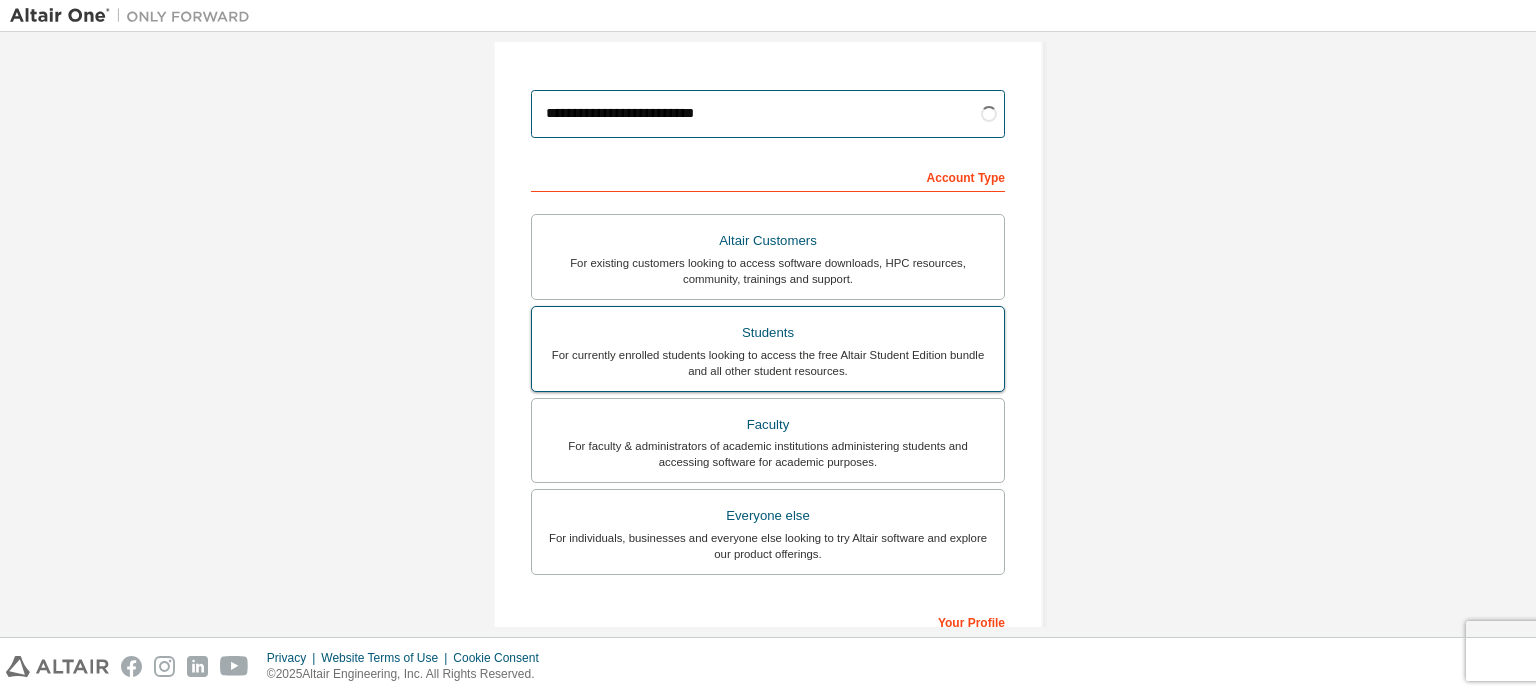 type on "**********" 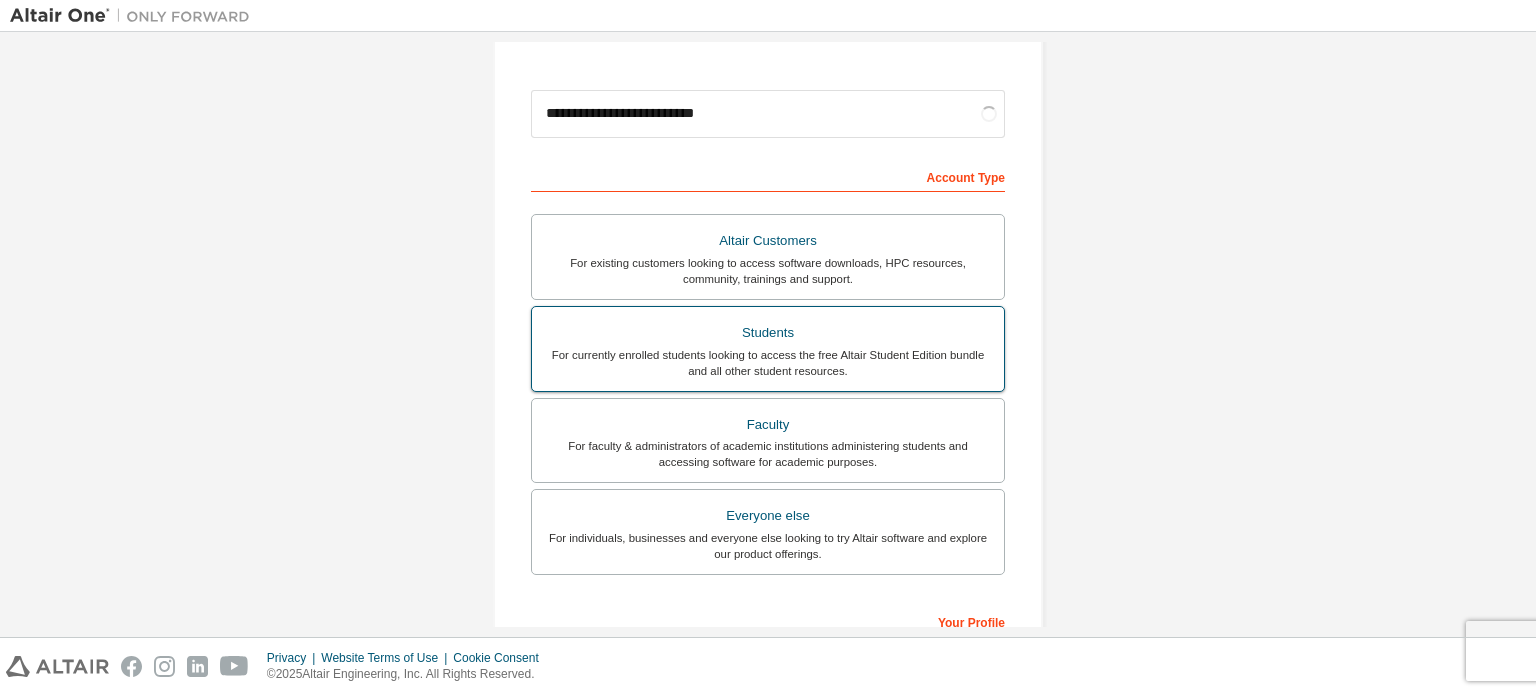 click on "For currently enrolled students looking to access the free Altair Student Edition bundle and all other student resources." at bounding box center [768, 363] 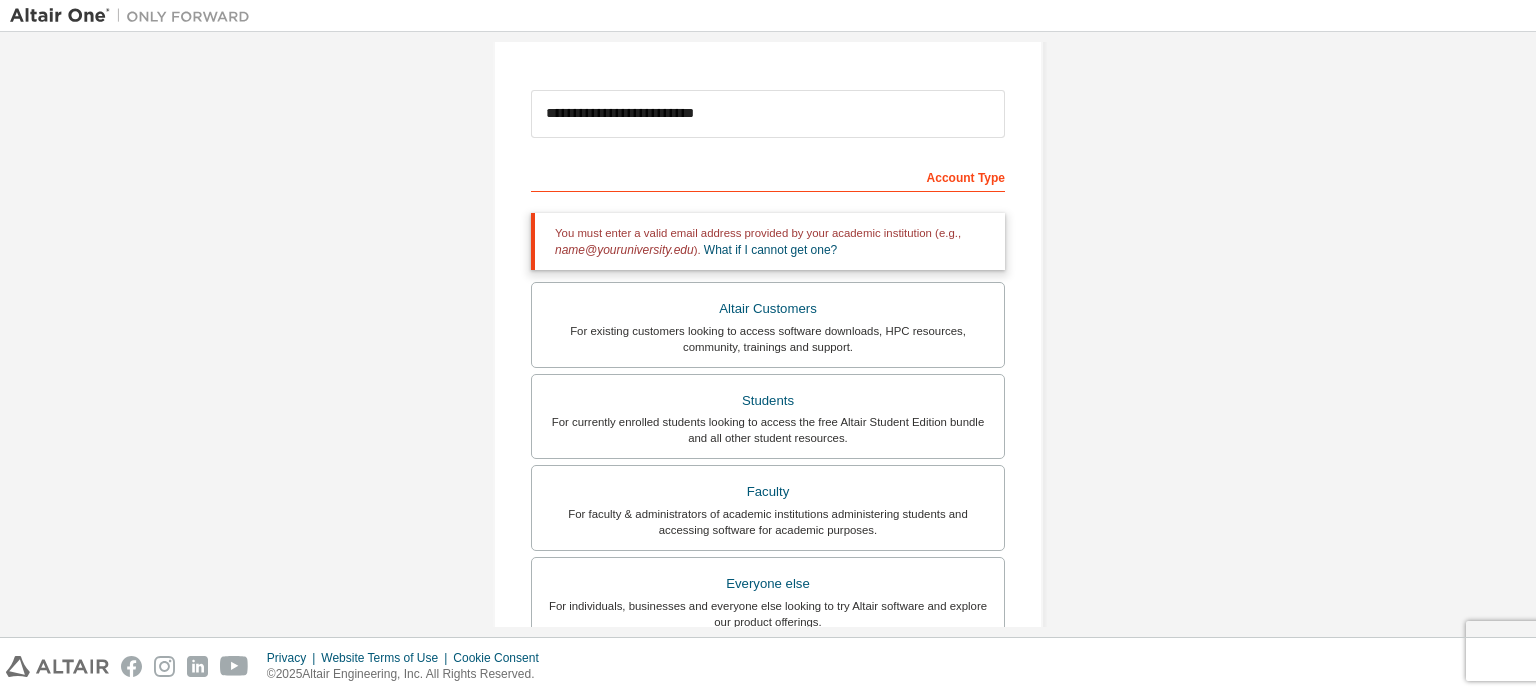 click on "**********" at bounding box center (768, 405) 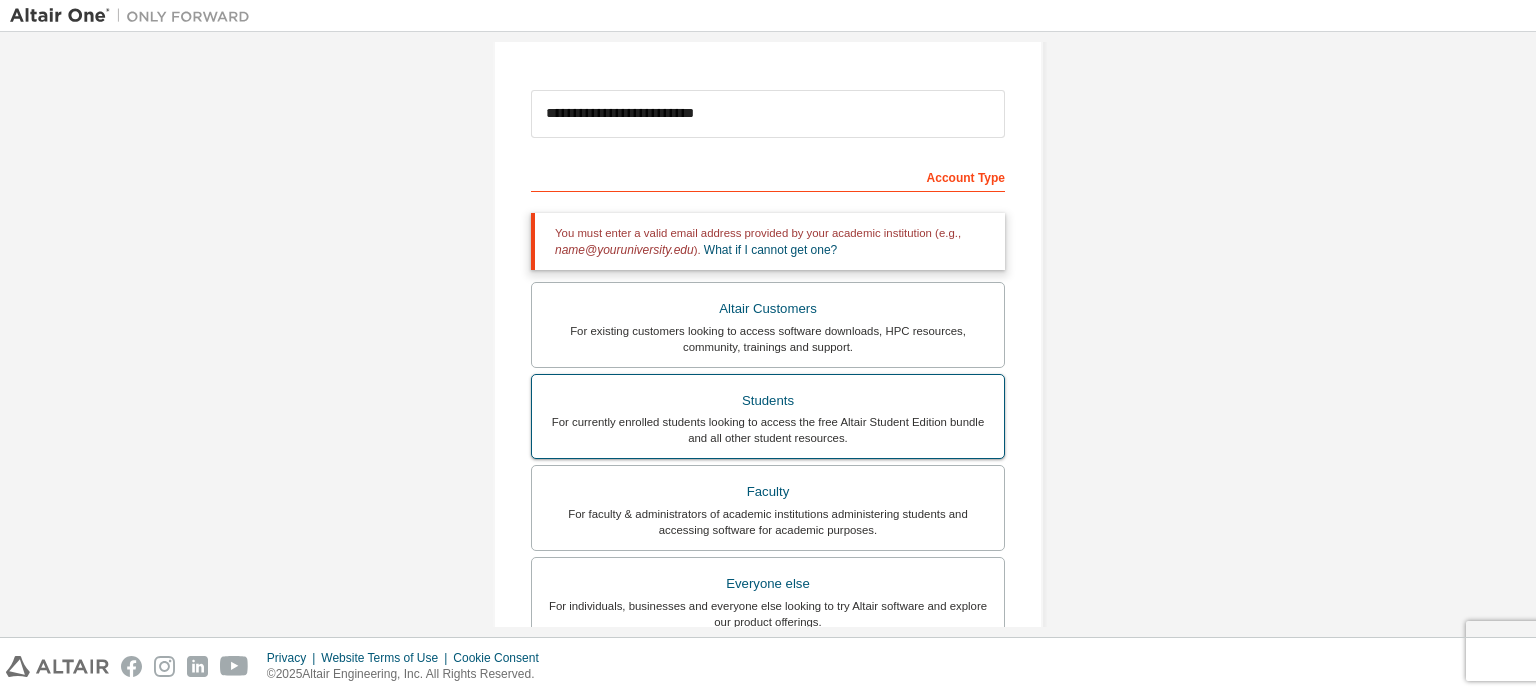 click on "For currently enrolled students looking to access the free Altair Student Edition bundle and all other student resources." at bounding box center [768, 430] 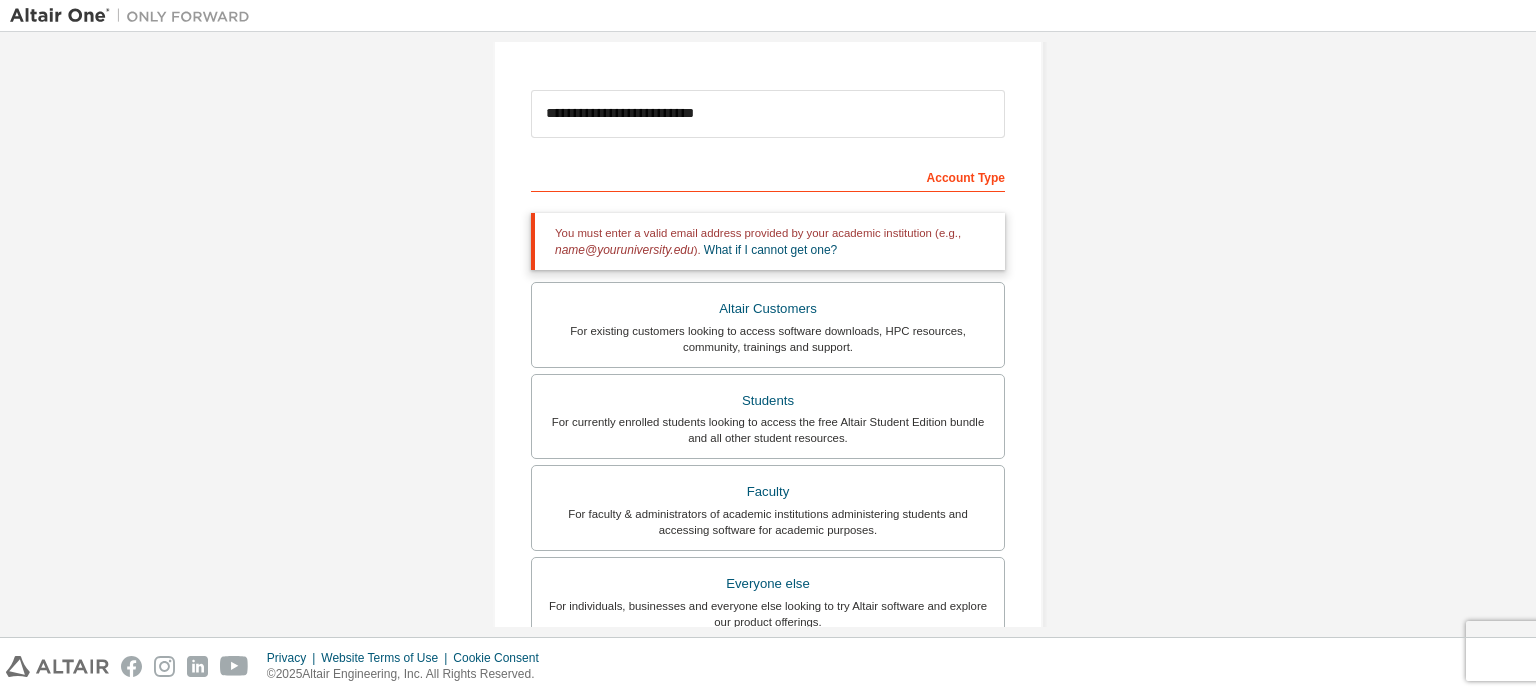 click on "Account Type" at bounding box center (768, 176) 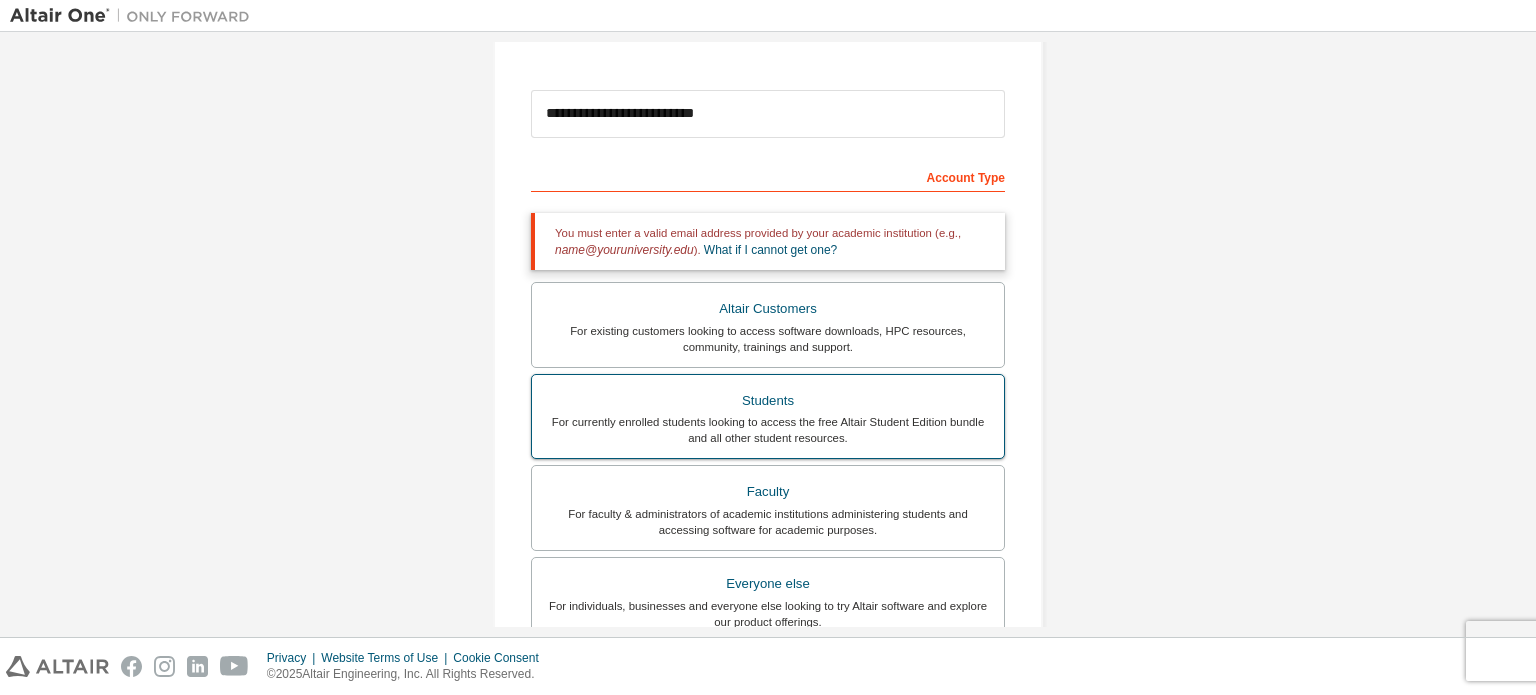 scroll, scrollTop: 0, scrollLeft: 0, axis: both 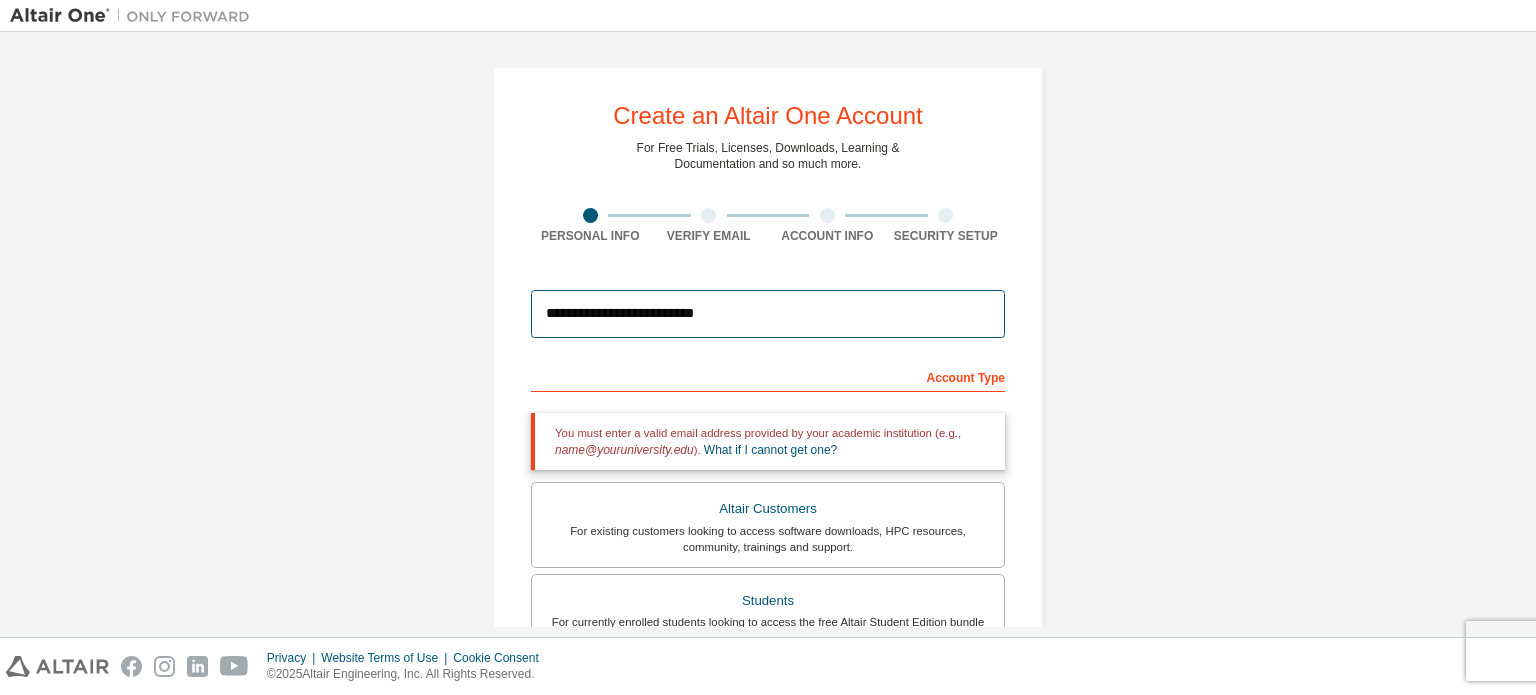 click on "**********" at bounding box center [768, 314] 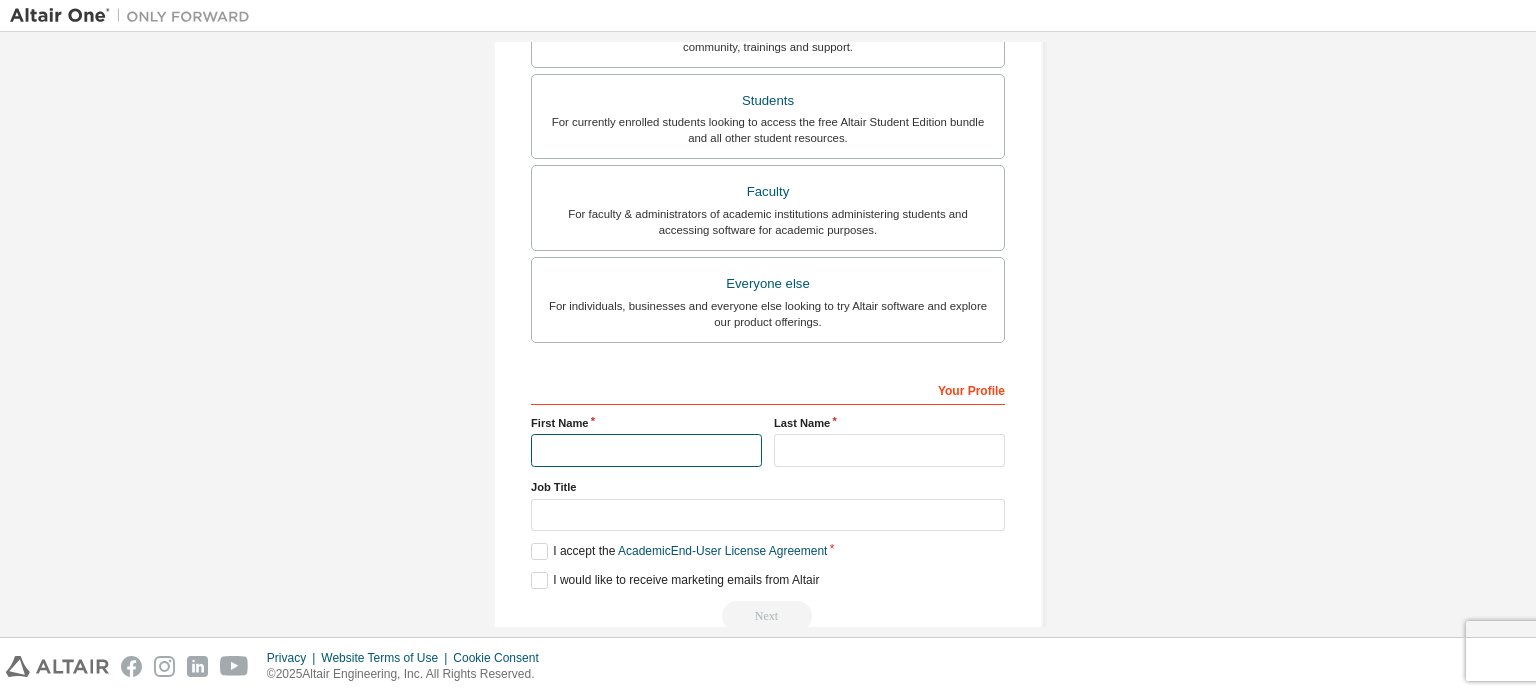 click at bounding box center [646, 450] 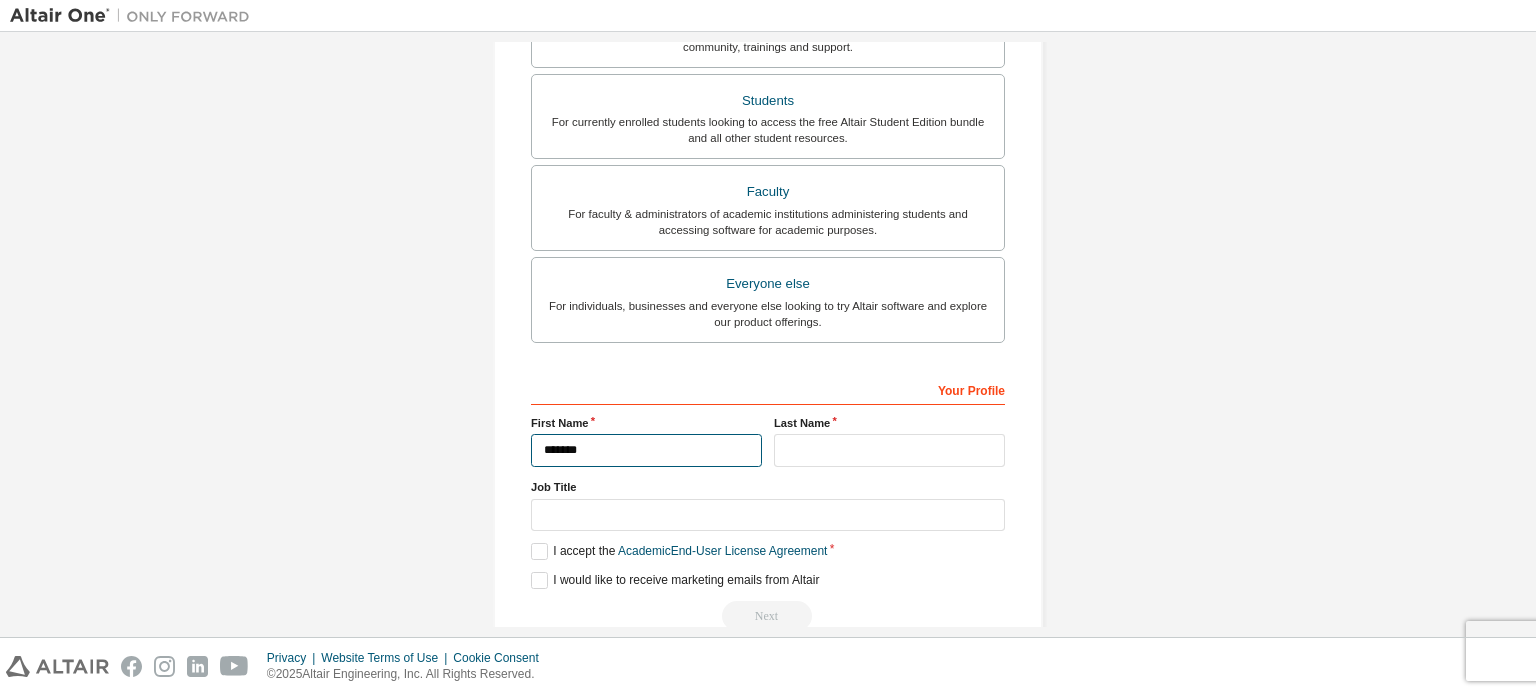 click on "******" at bounding box center (646, 450) 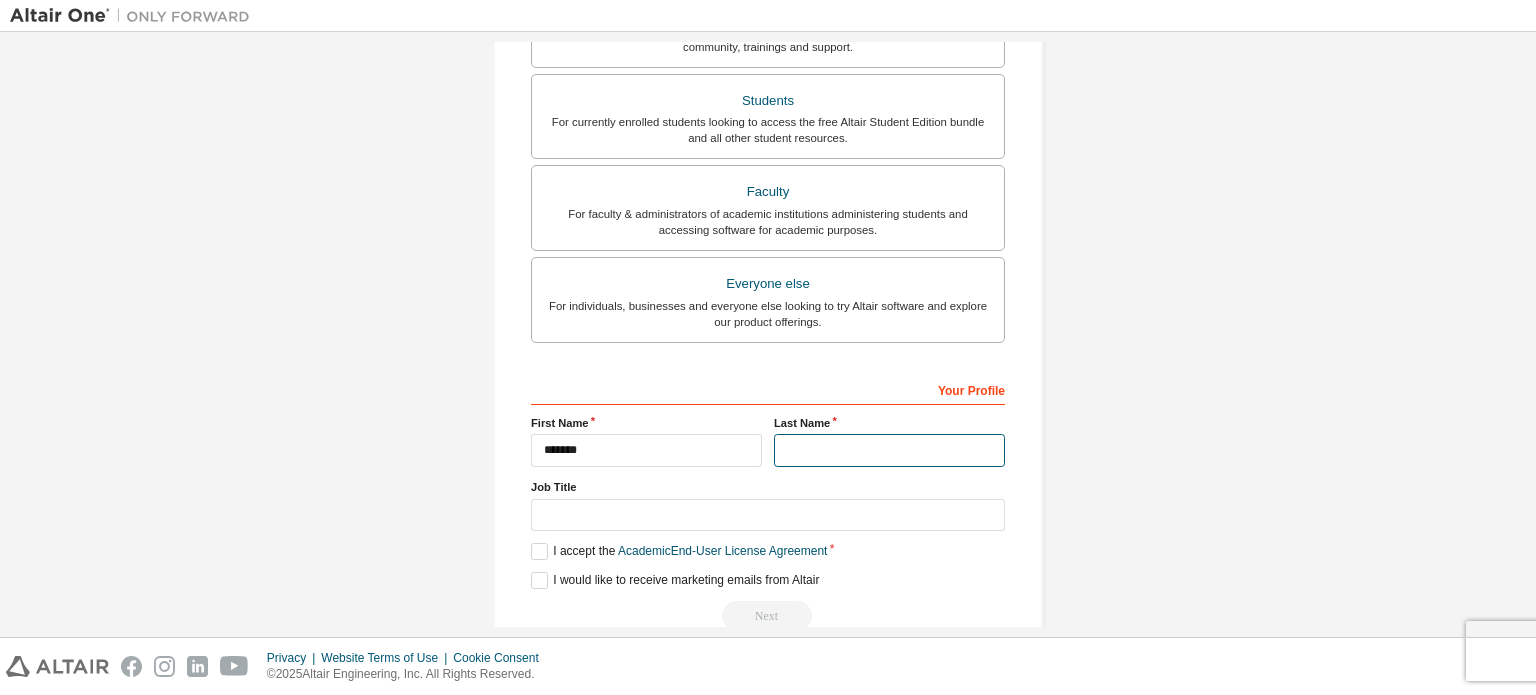 click at bounding box center [889, 450] 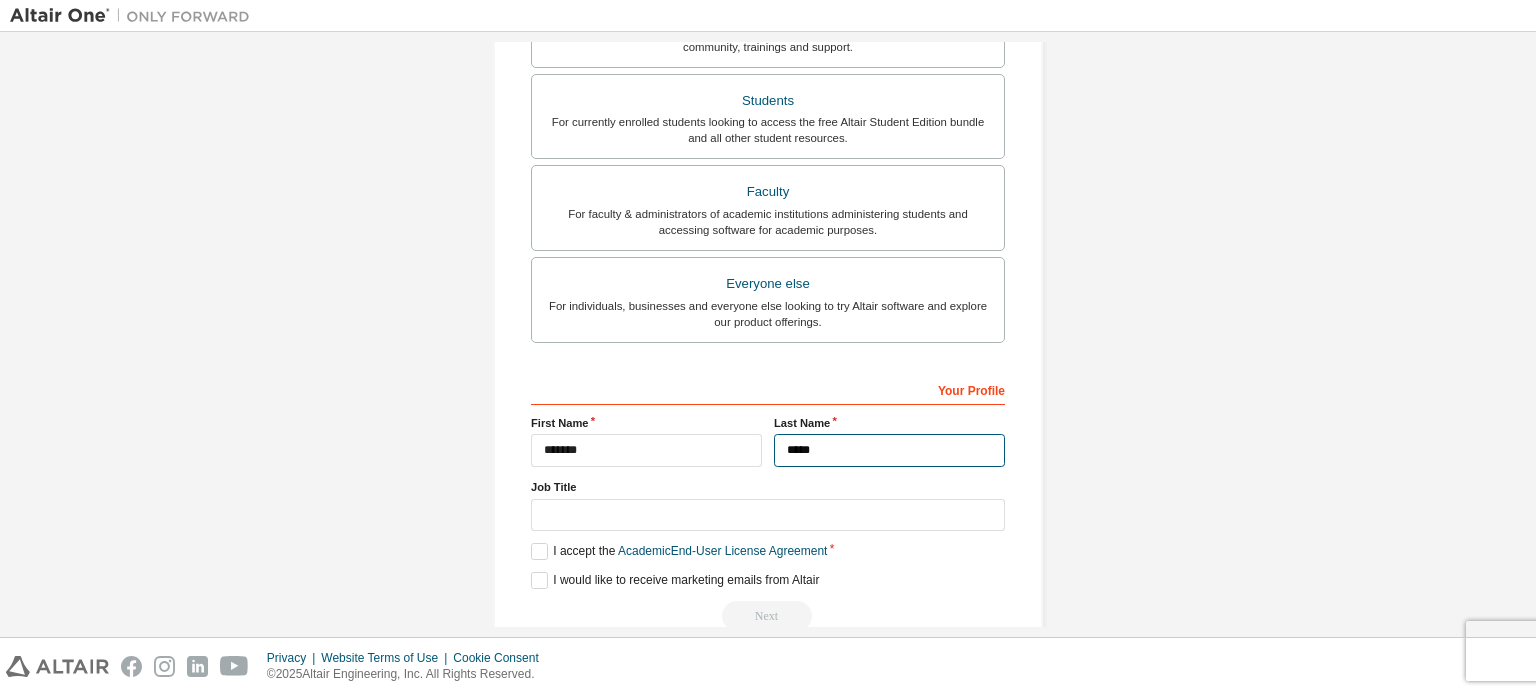 click on "*****" at bounding box center (889, 450) 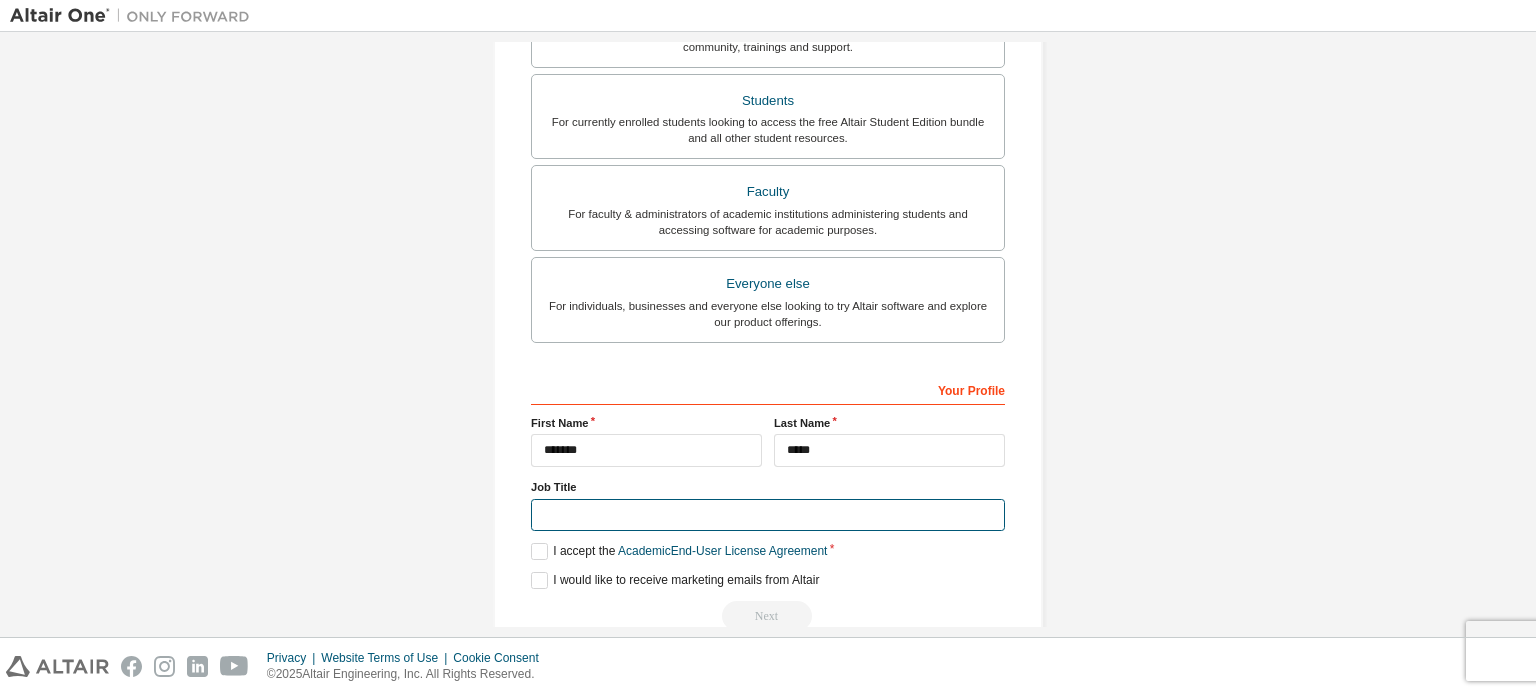 click at bounding box center (768, 515) 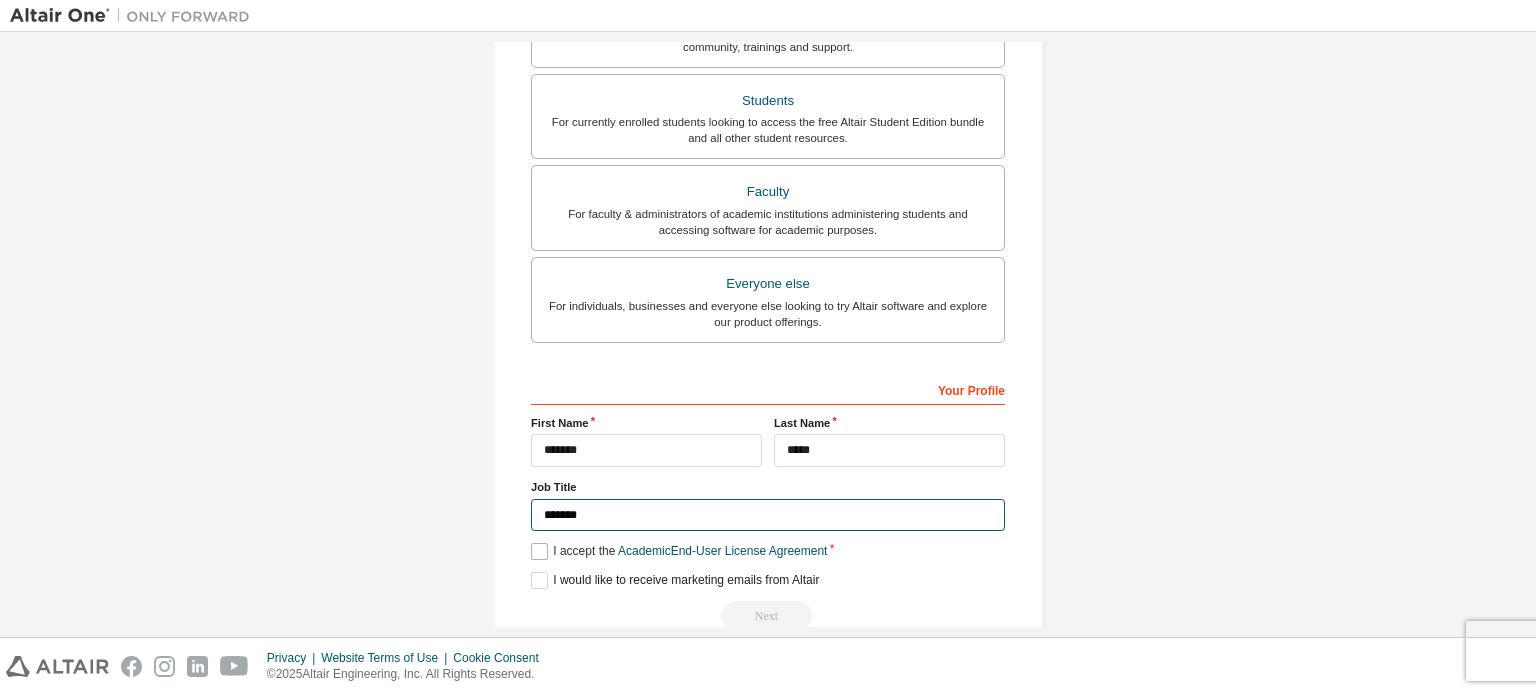 type on "*******" 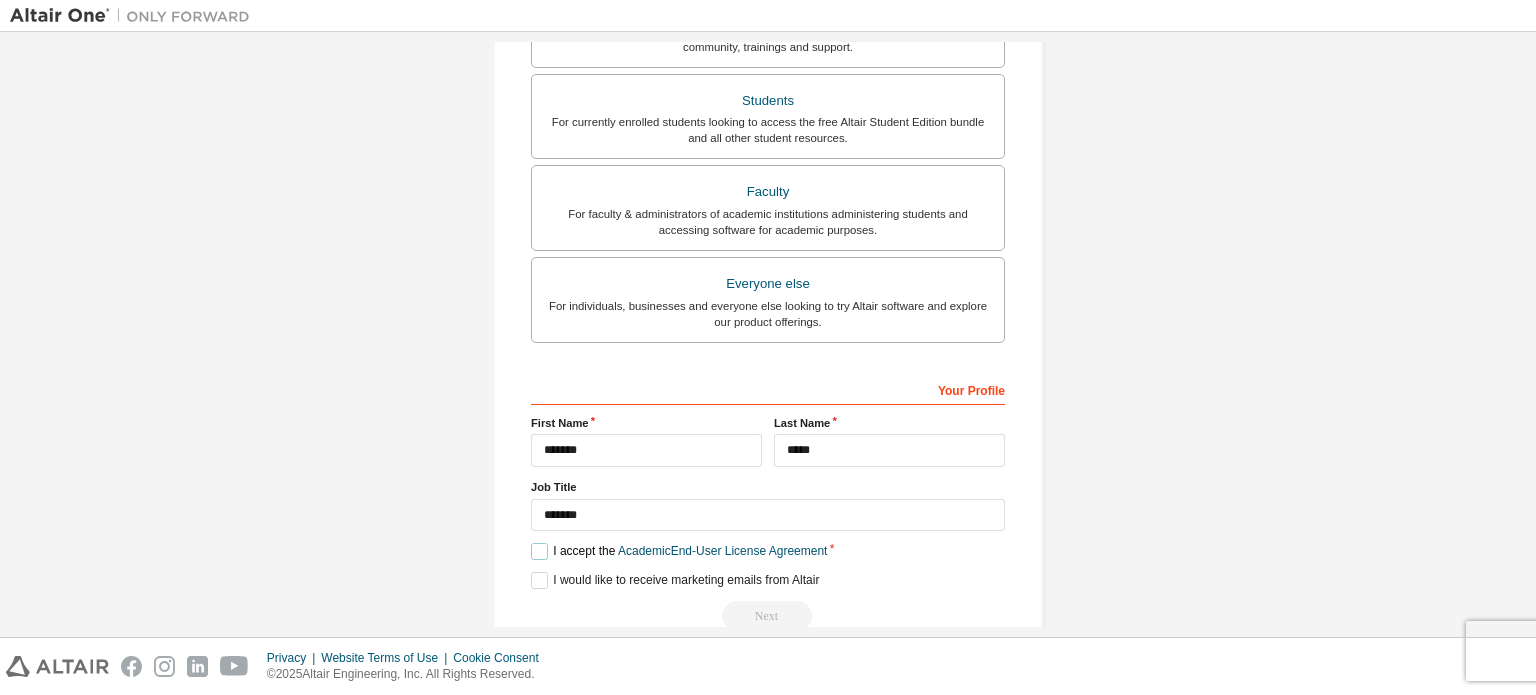 click on "I accept the   Academic   End-User License Agreement" at bounding box center (679, 551) 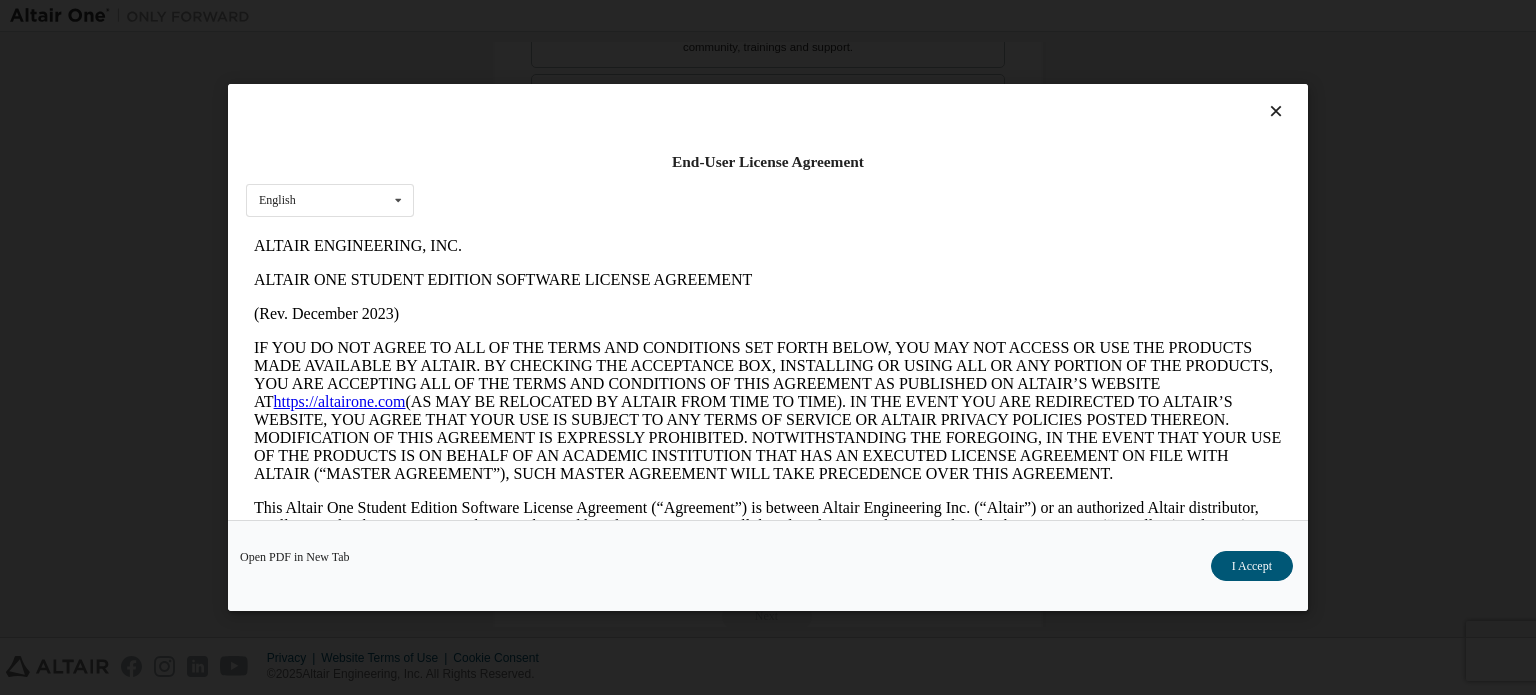 scroll, scrollTop: 0, scrollLeft: 0, axis: both 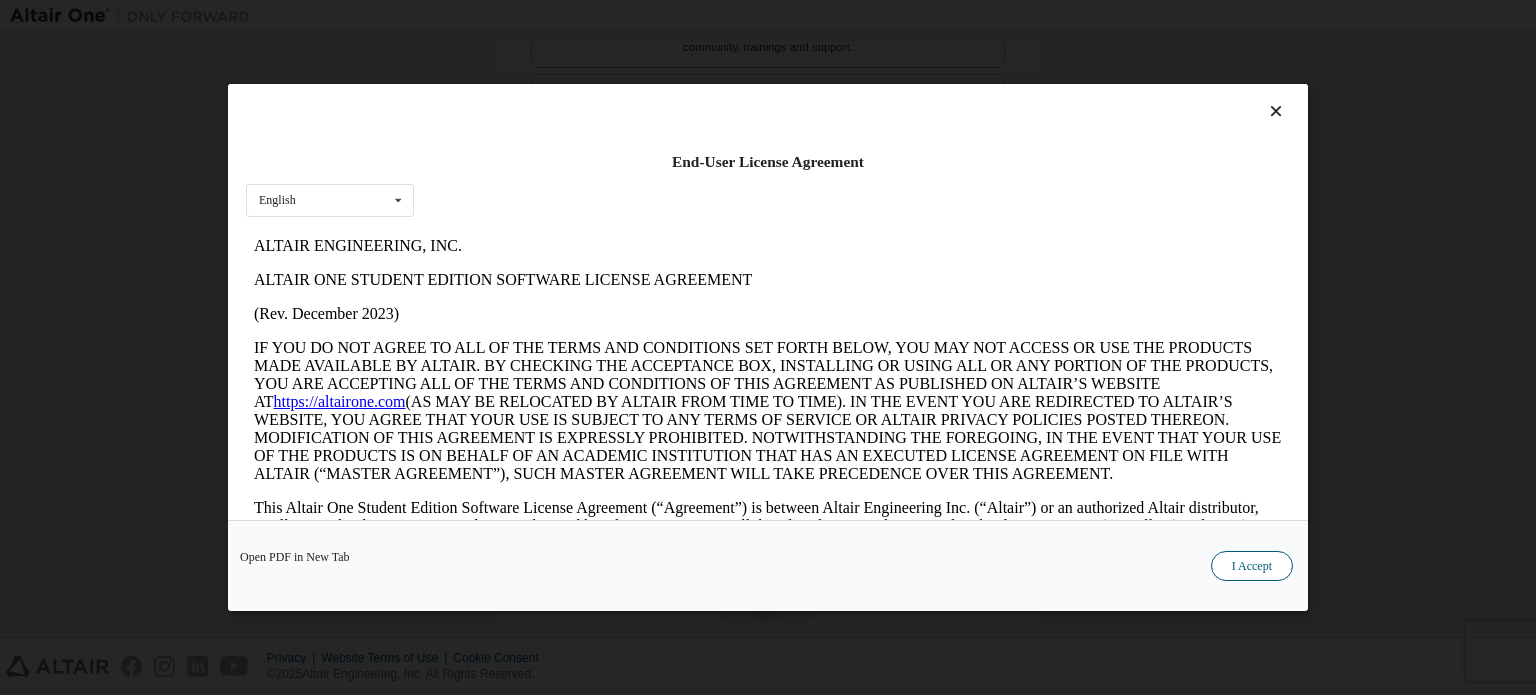 click on "I Accept" at bounding box center (1252, 566) 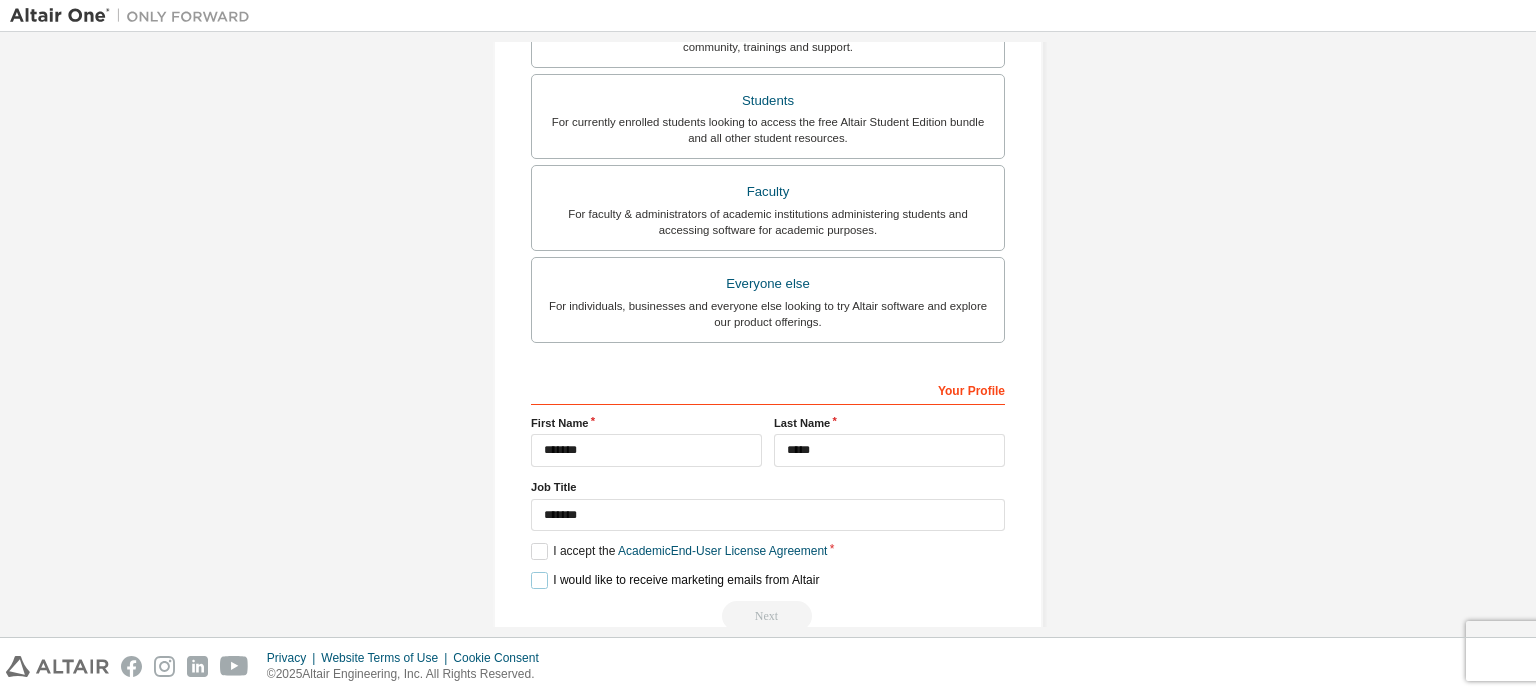click on "I would like to receive marketing emails from Altair" at bounding box center (675, 580) 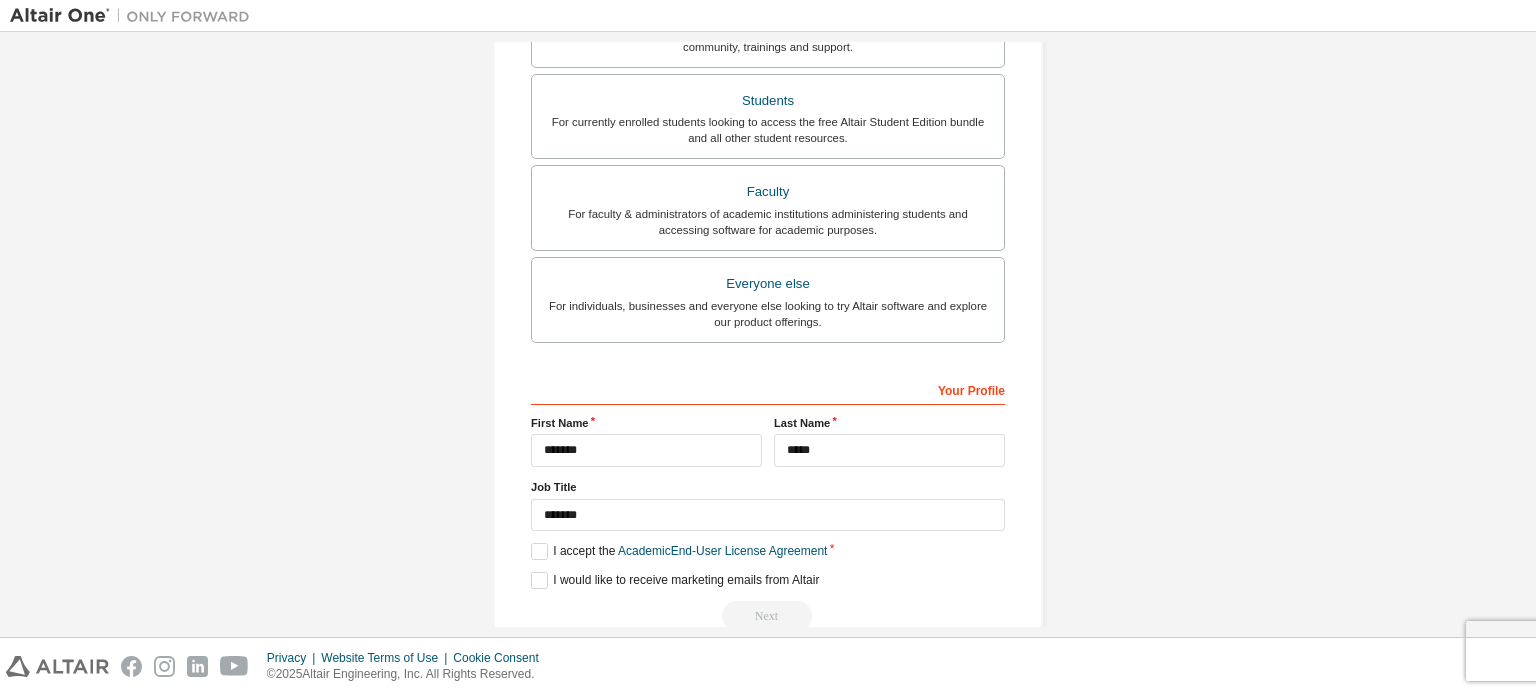 click on "Next" at bounding box center [768, 616] 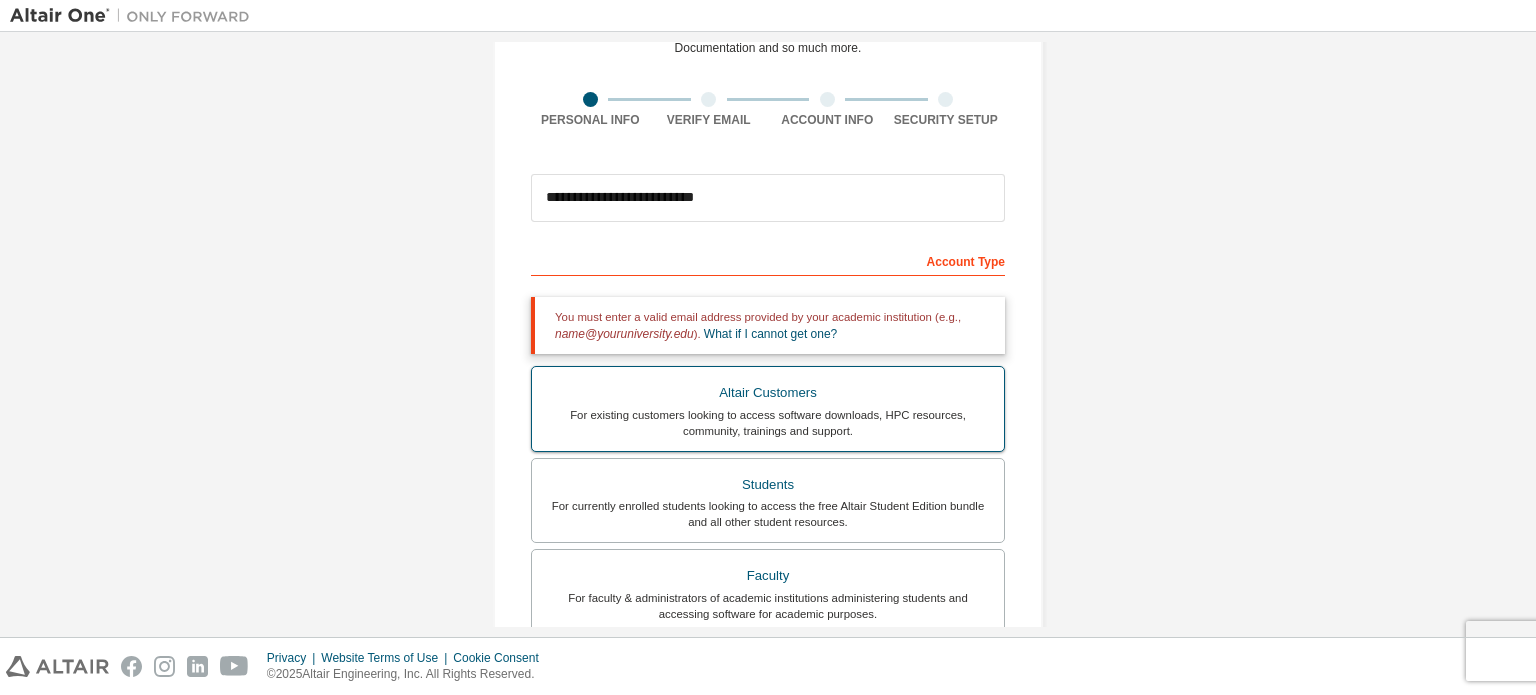 scroll, scrollTop: 0, scrollLeft: 0, axis: both 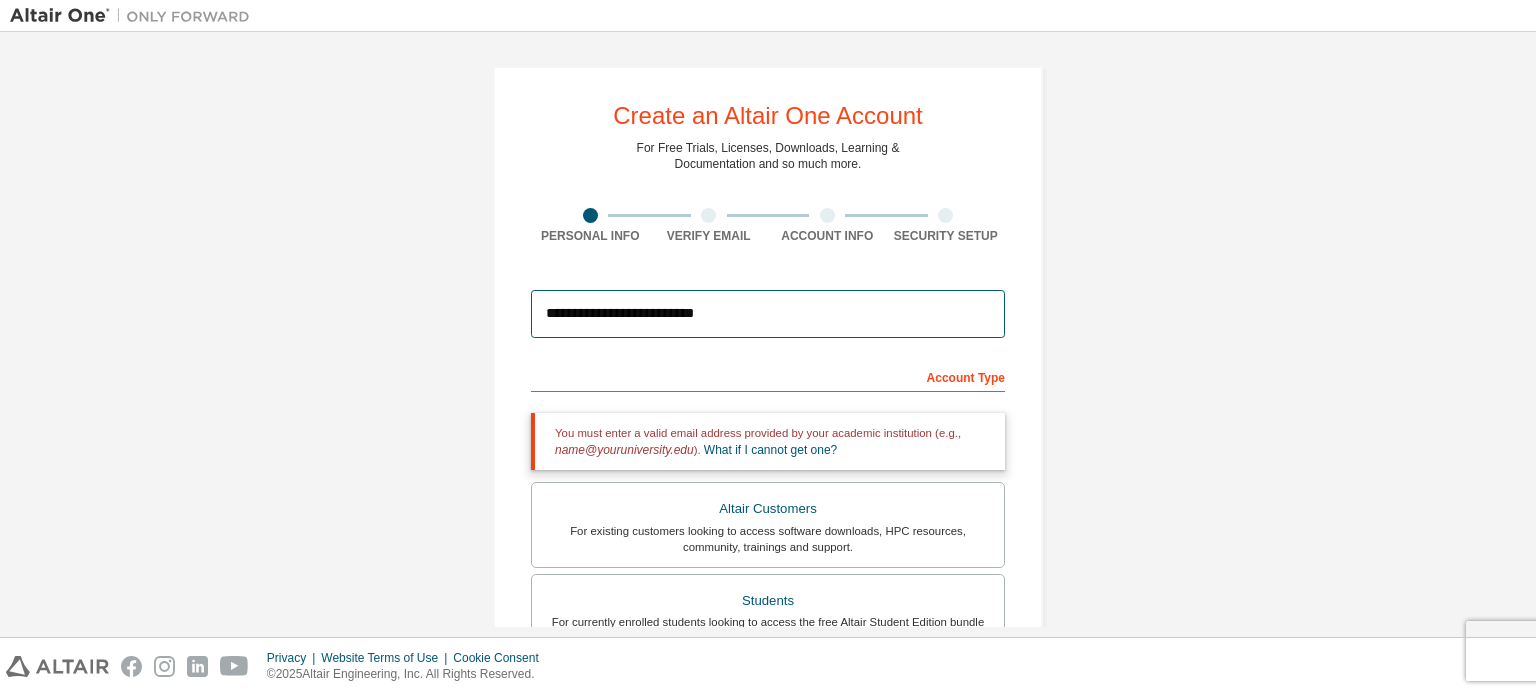 click on "**********" at bounding box center [768, 314] 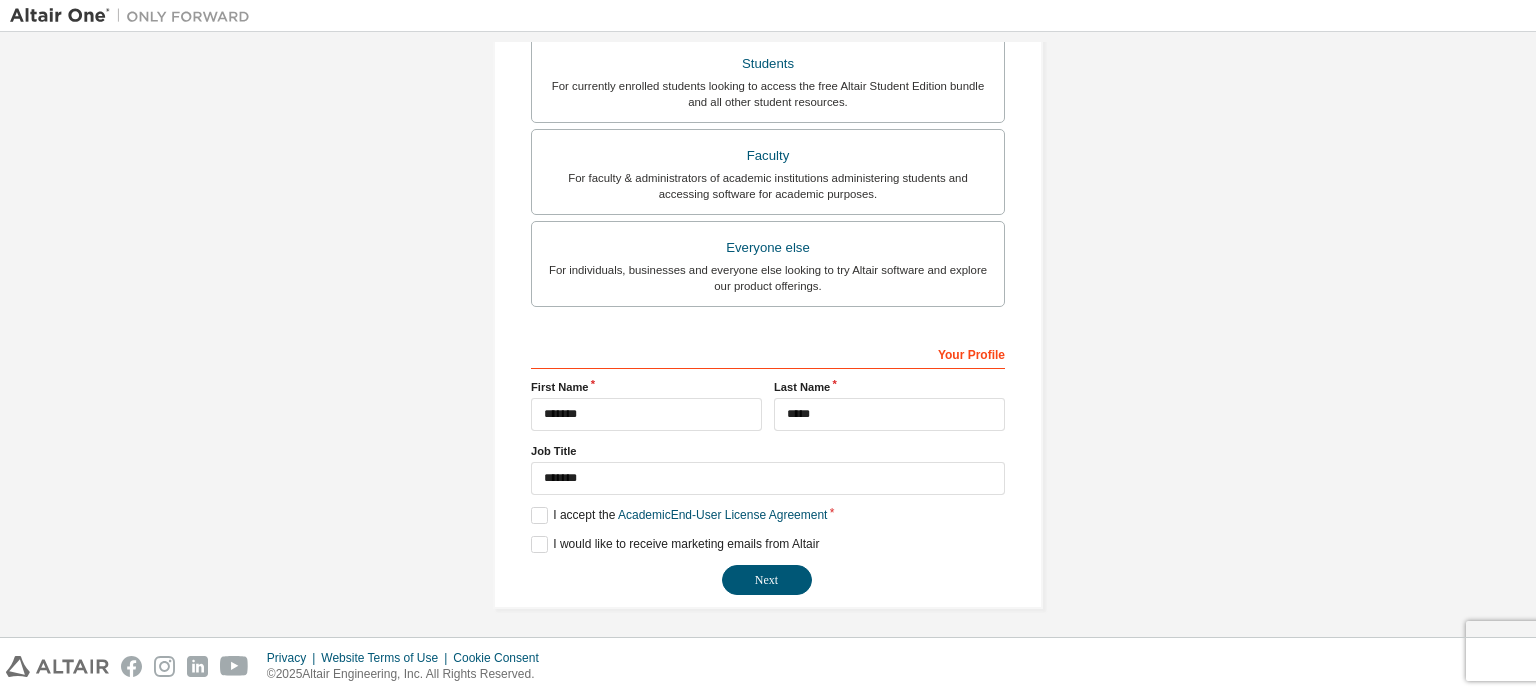 scroll, scrollTop: 521, scrollLeft: 0, axis: vertical 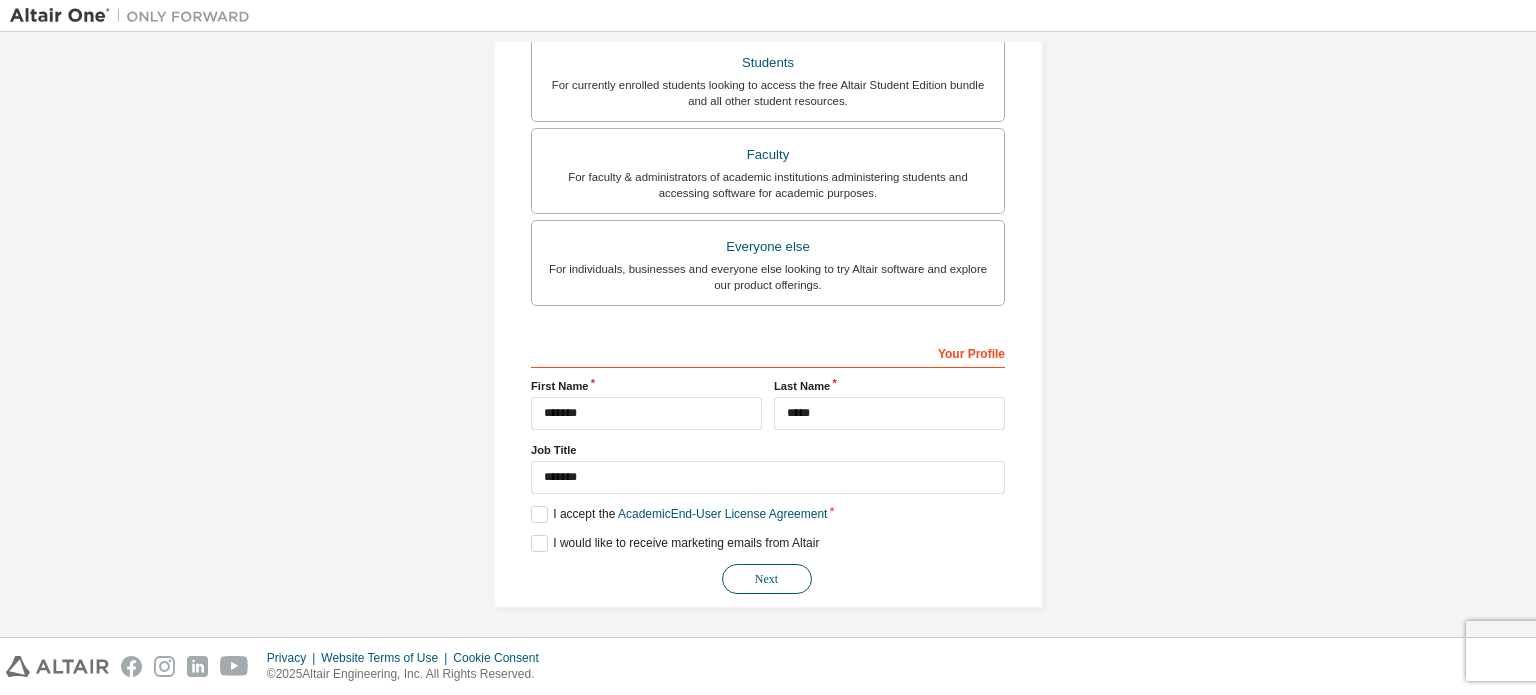 click on "Next" at bounding box center [767, 579] 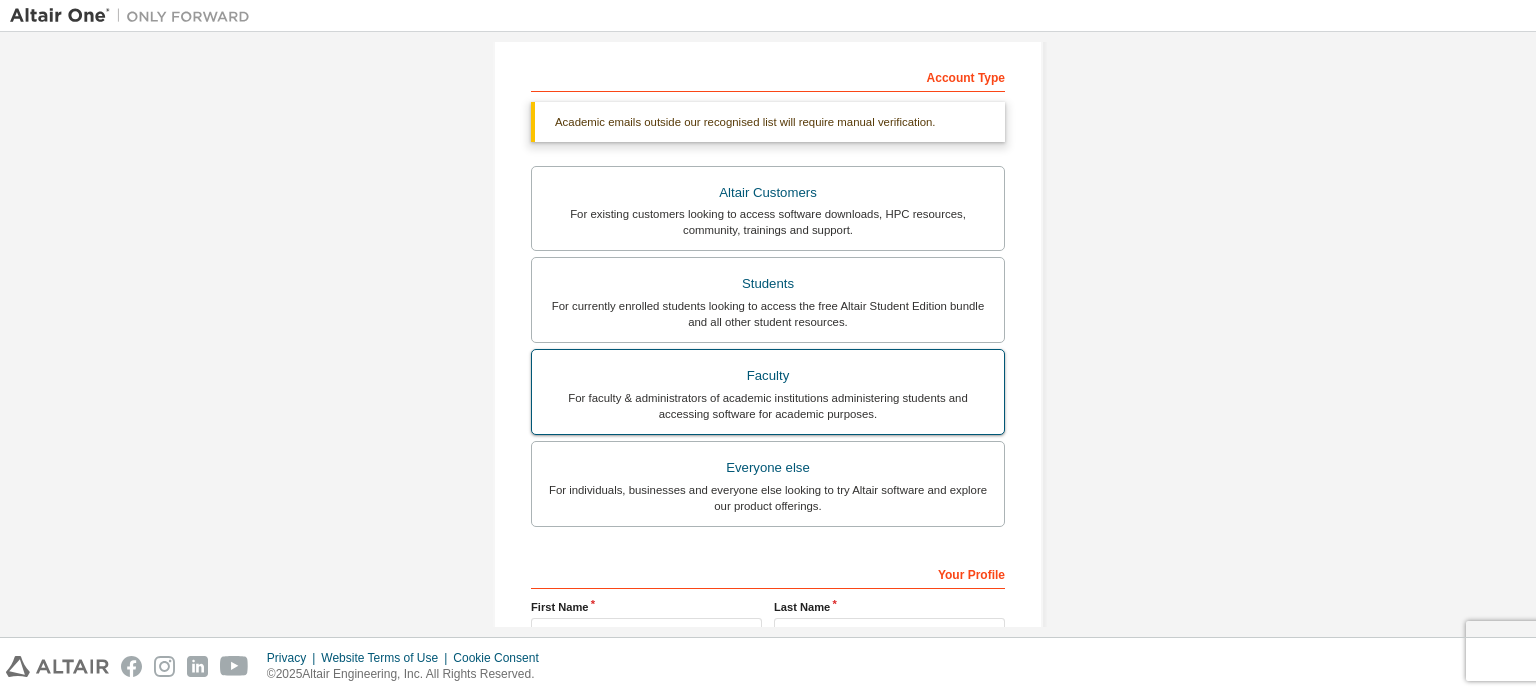 scroll, scrollTop: 500, scrollLeft: 0, axis: vertical 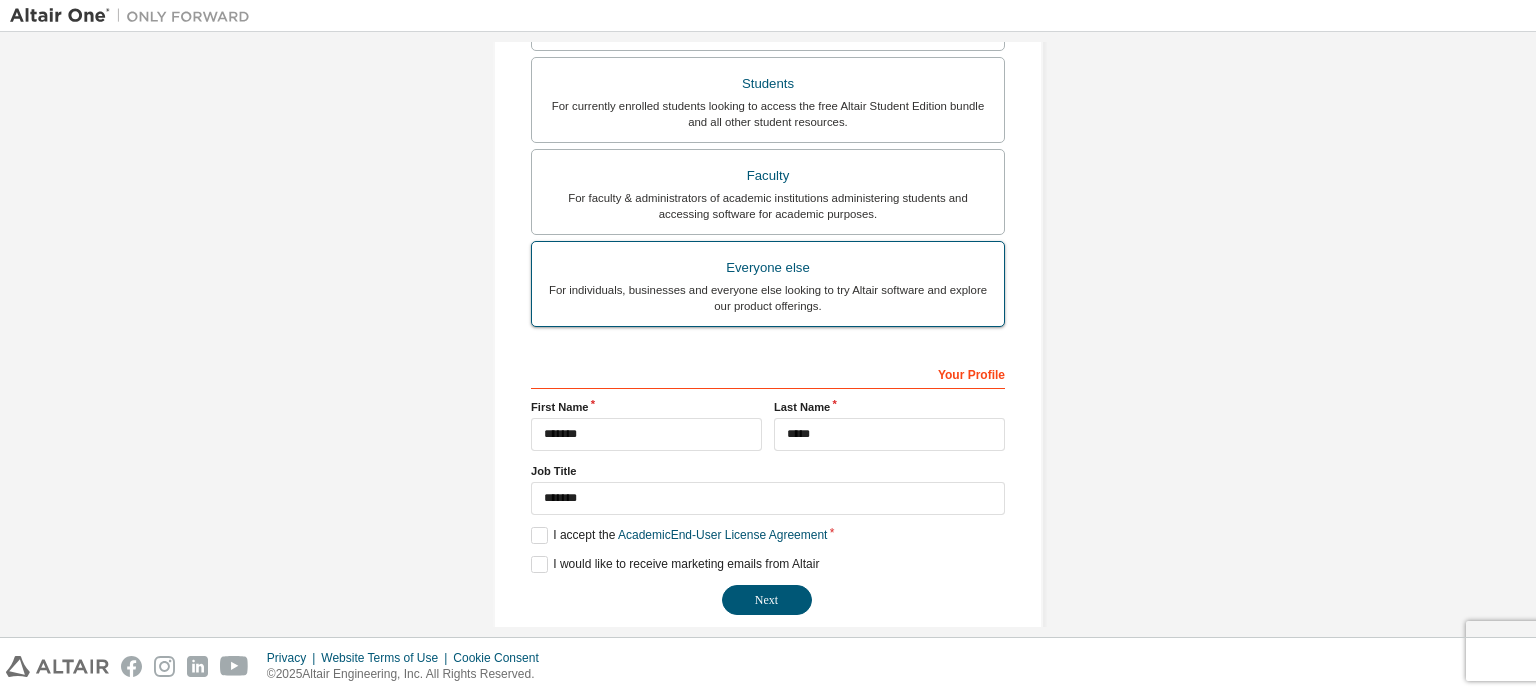 click on "For individuals, businesses and everyone else looking to try Altair software and explore our product offerings." at bounding box center (768, 298) 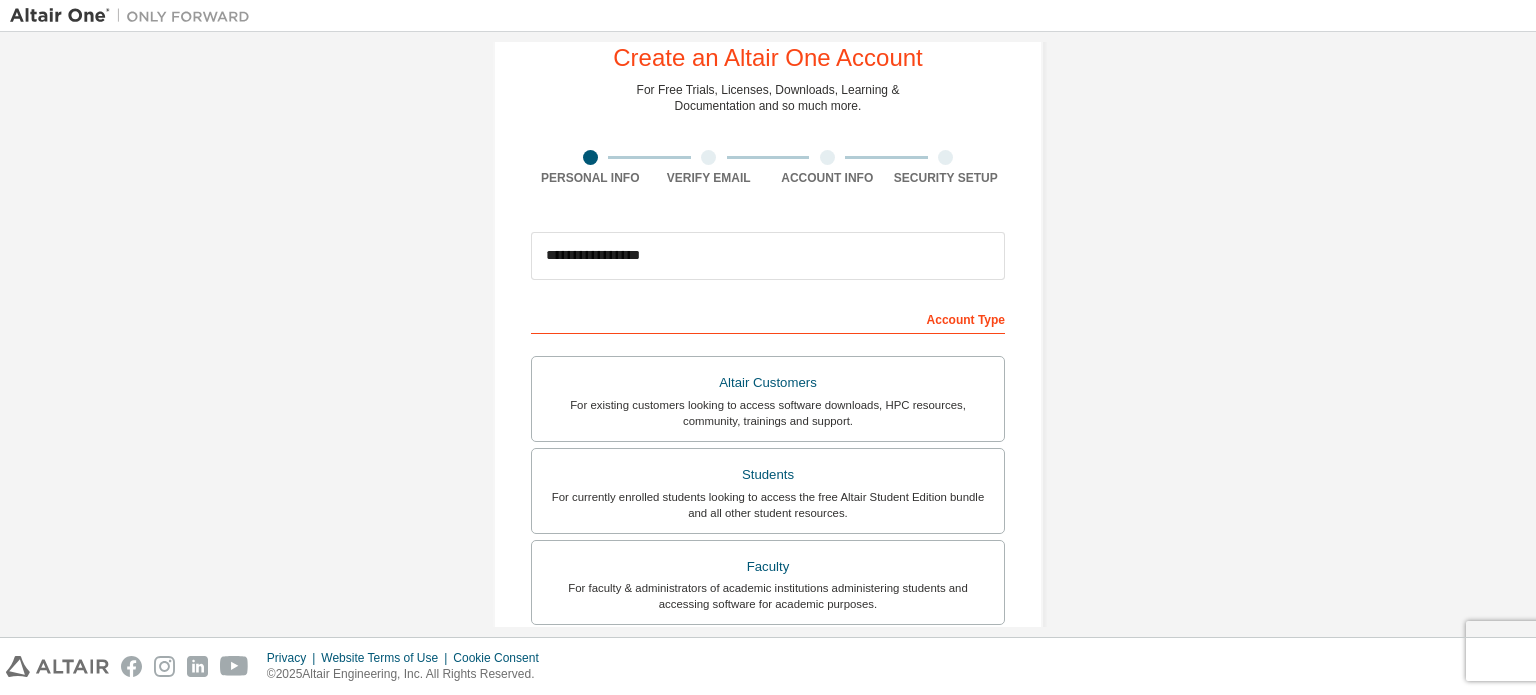 scroll, scrollTop: 0, scrollLeft: 0, axis: both 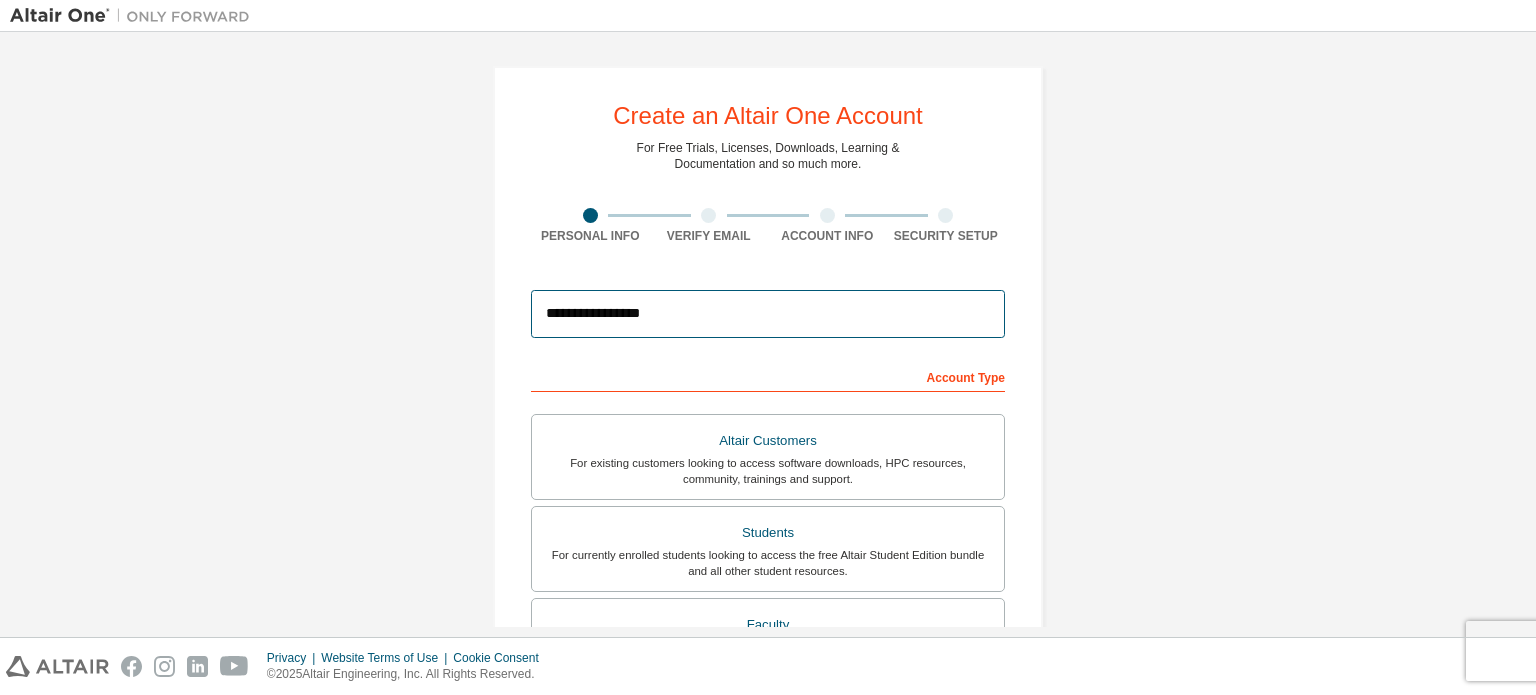 click on "**********" at bounding box center [768, 314] 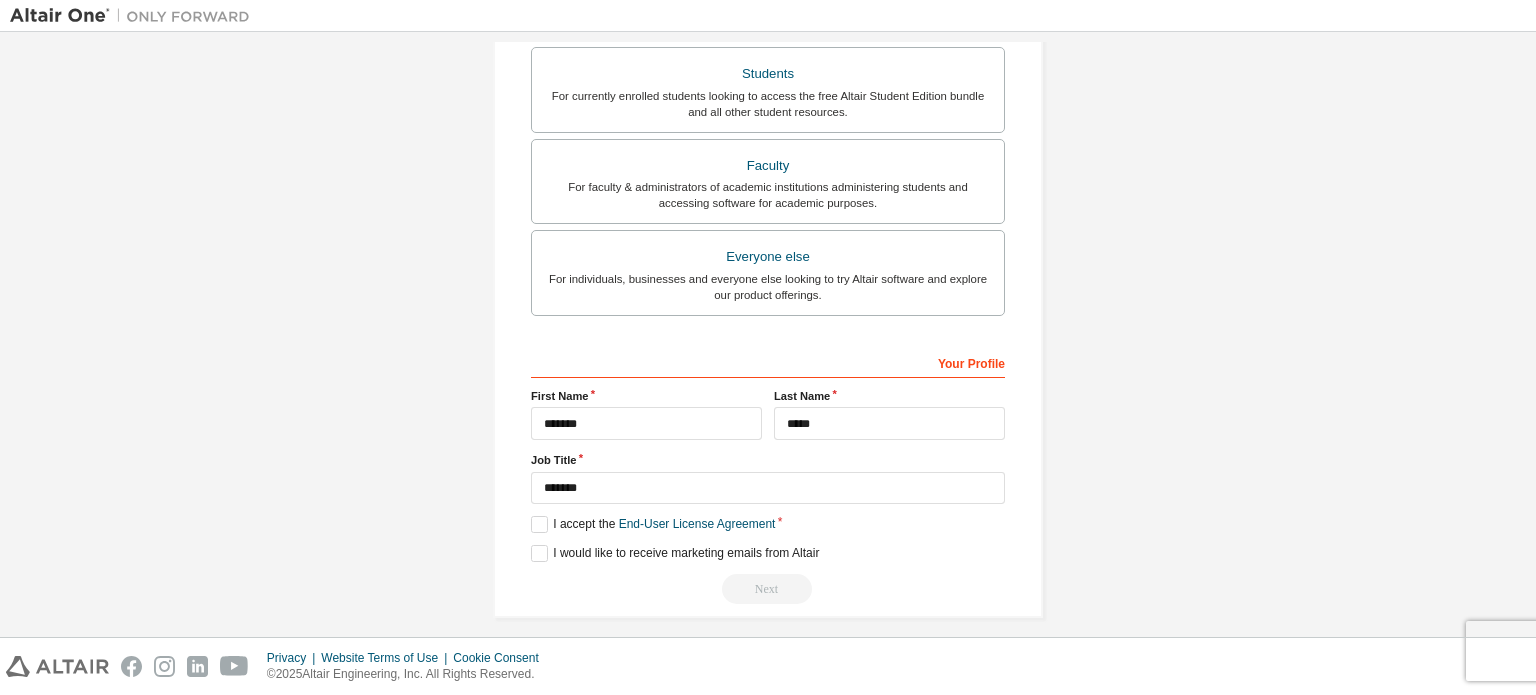 scroll, scrollTop: 469, scrollLeft: 0, axis: vertical 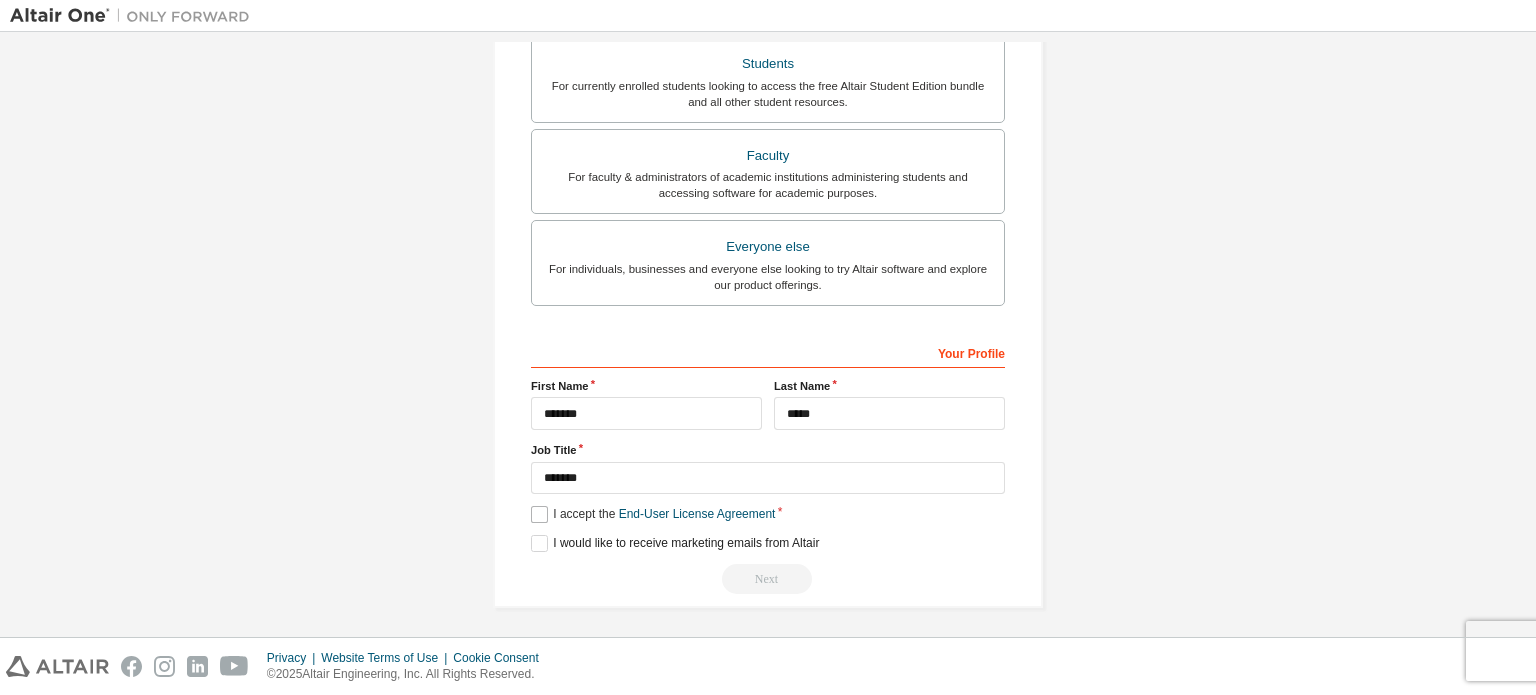 type on "**********" 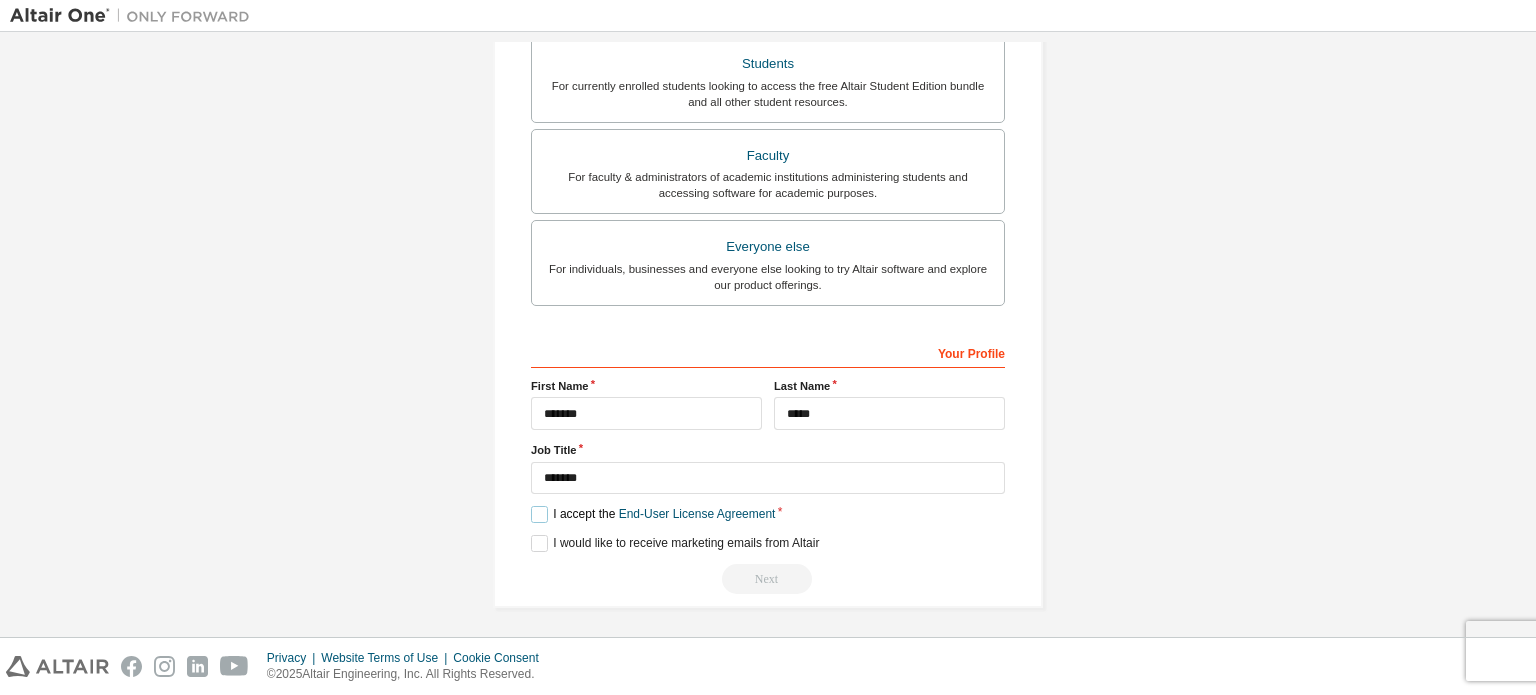 click on "I accept the    End-User License Agreement" at bounding box center [653, 514] 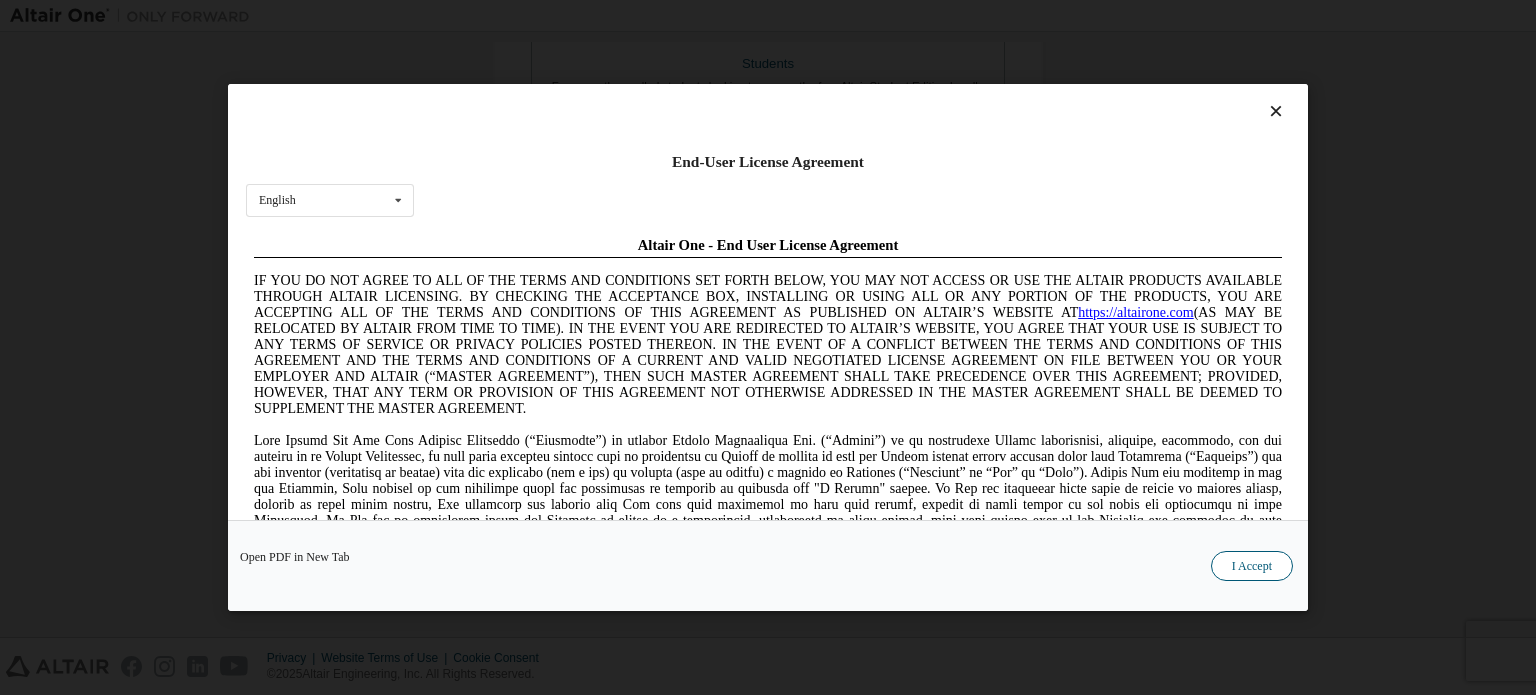 scroll, scrollTop: 0, scrollLeft: 0, axis: both 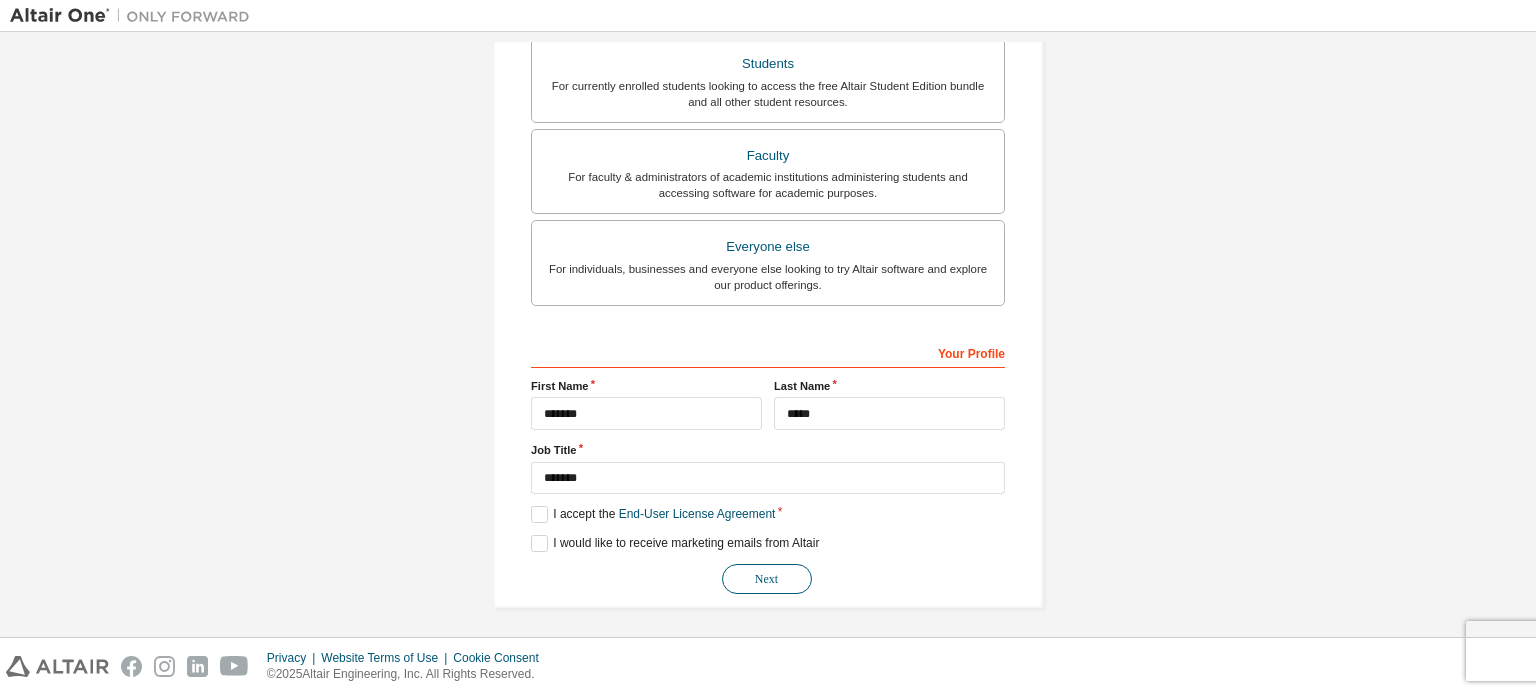 click on "Next" at bounding box center (767, 579) 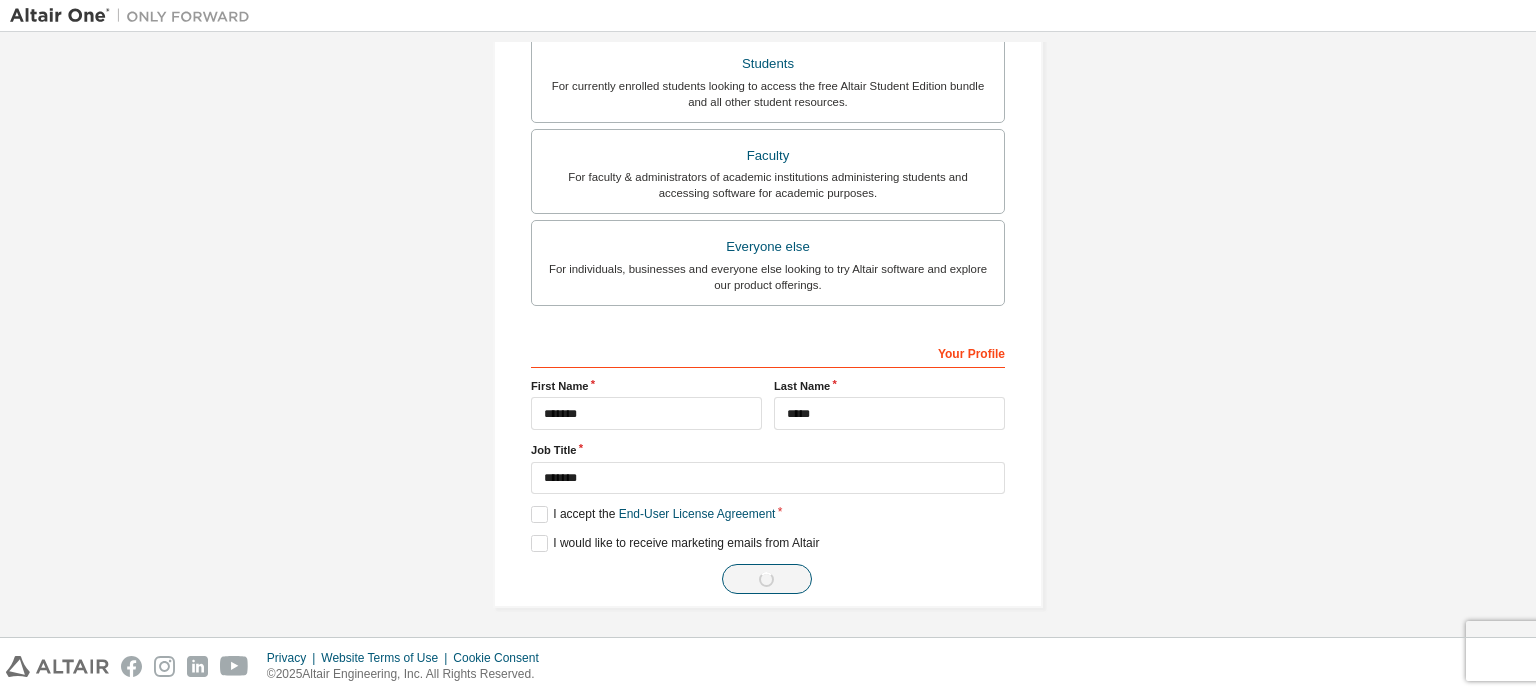 scroll, scrollTop: 0, scrollLeft: 0, axis: both 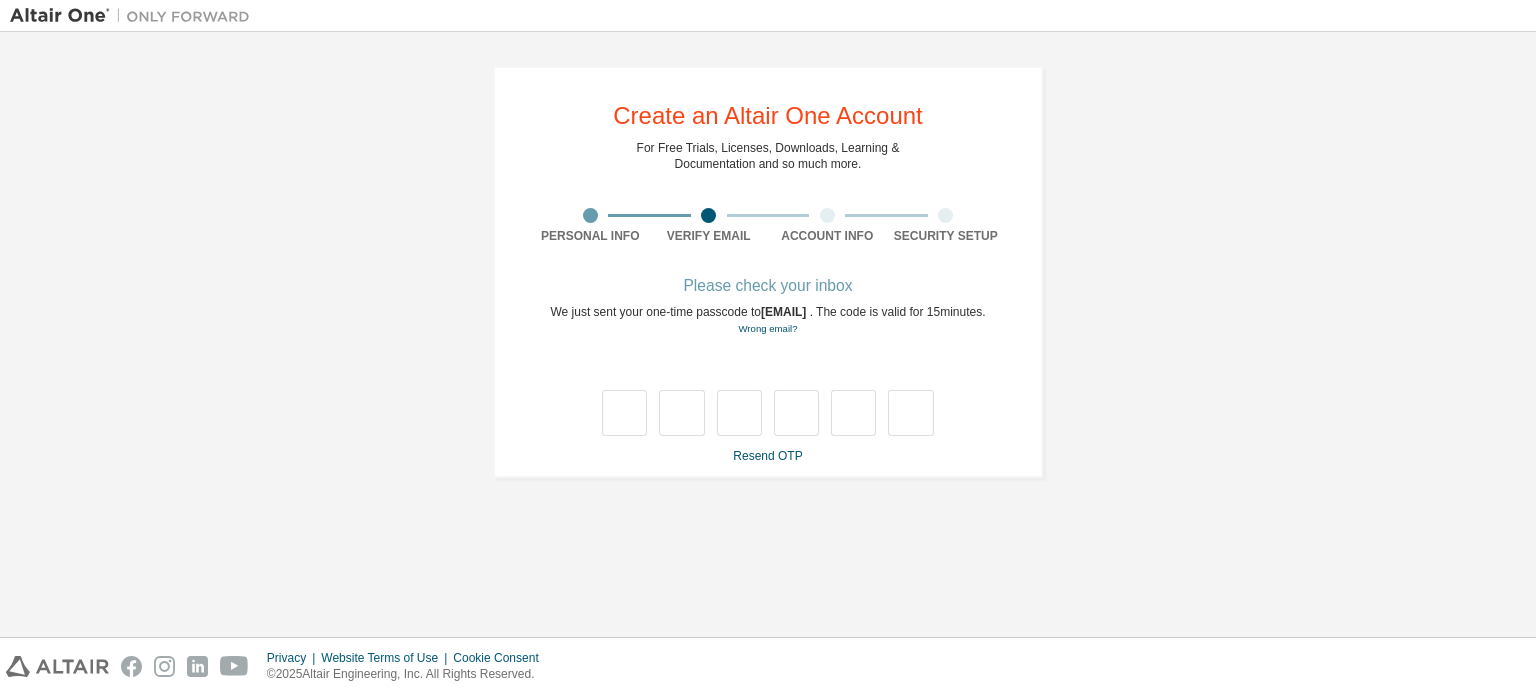 type on "*" 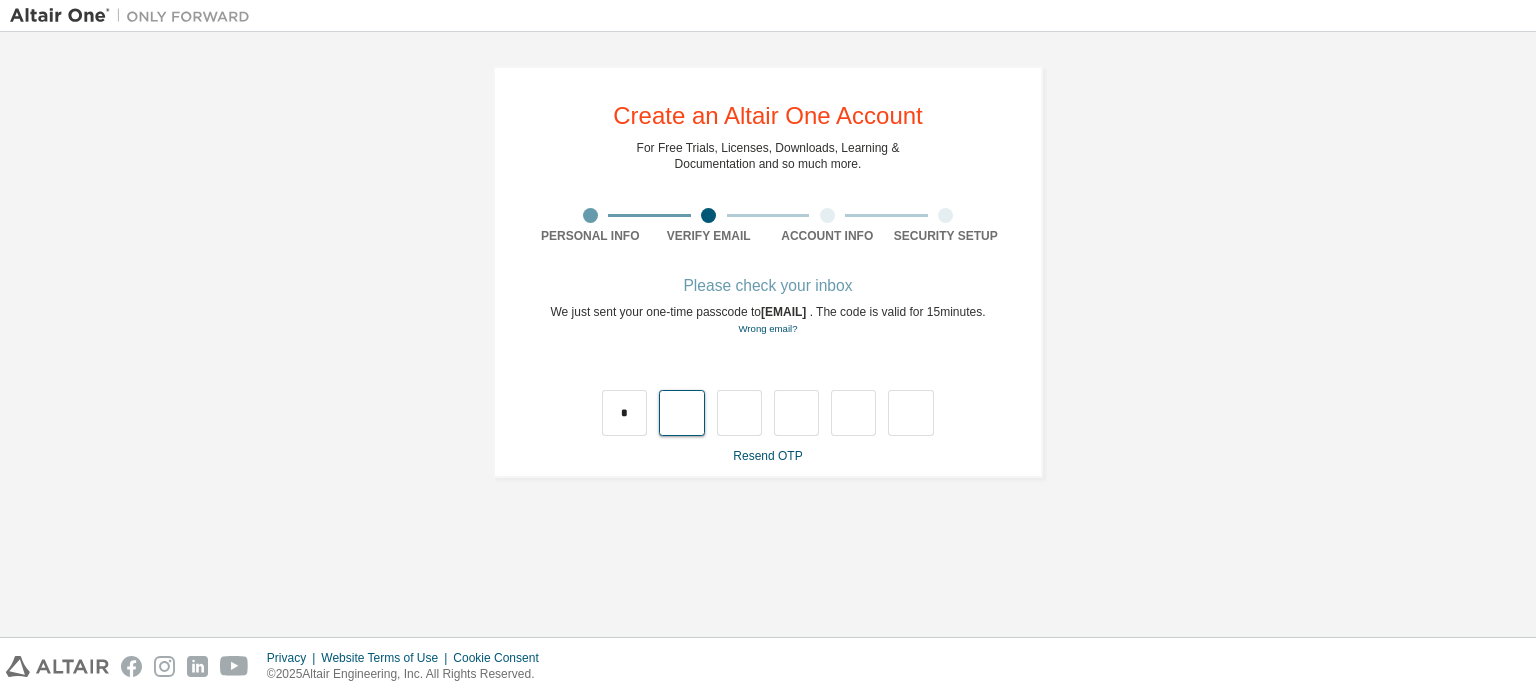 type on "*" 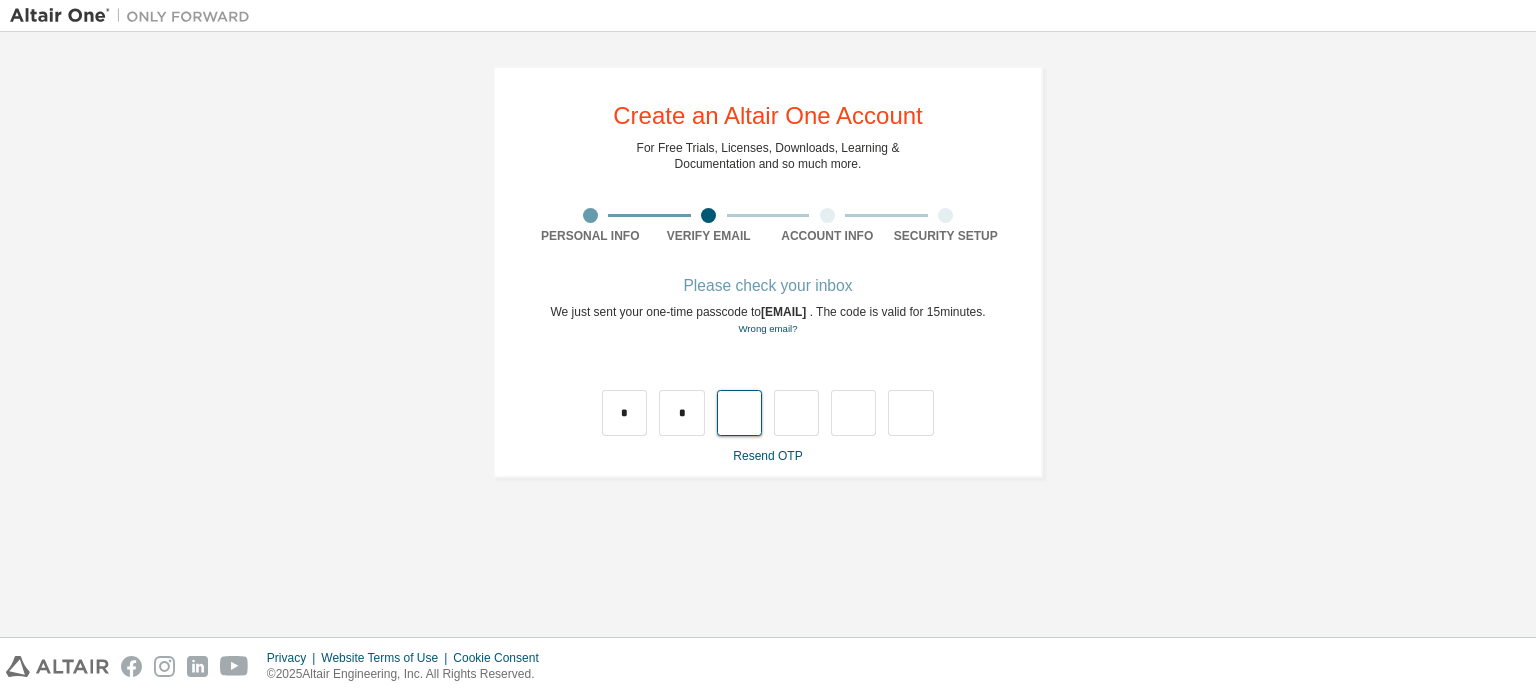 type on "*" 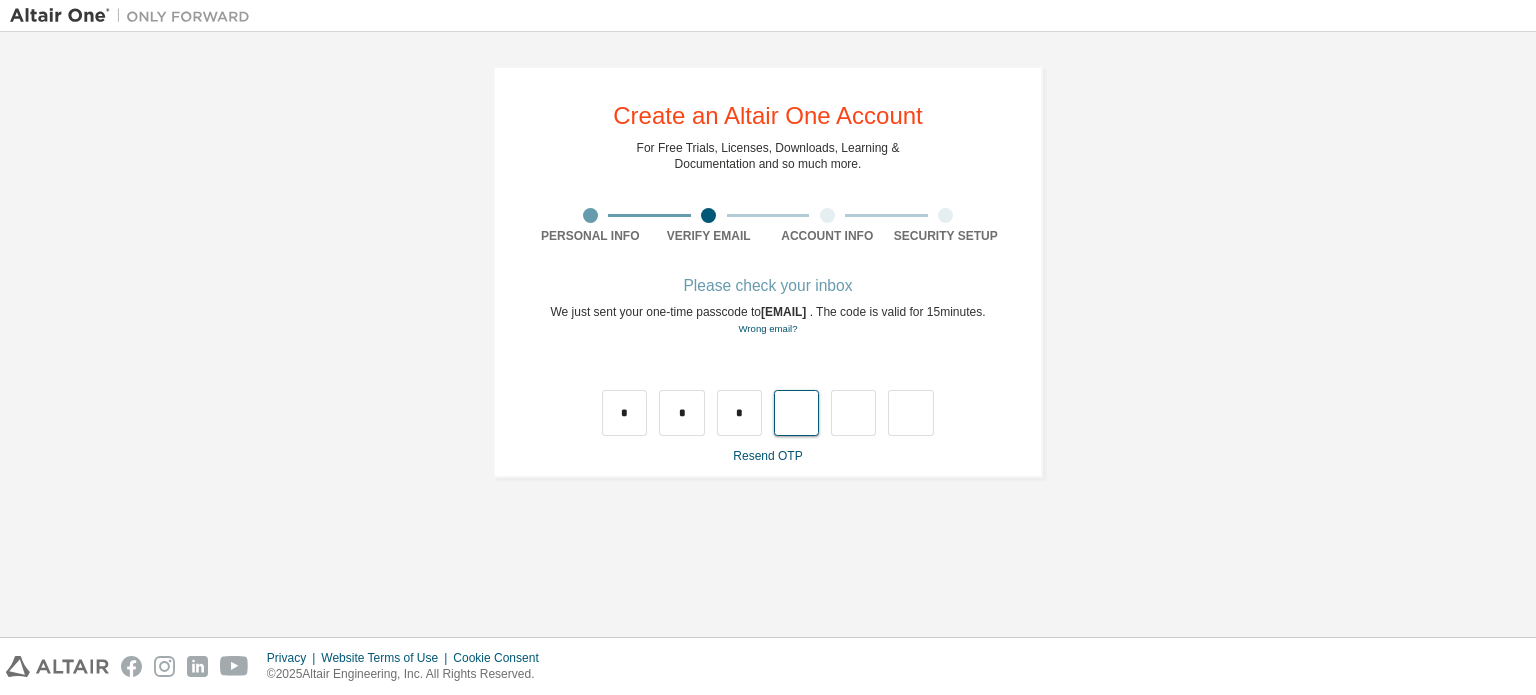 type on "*" 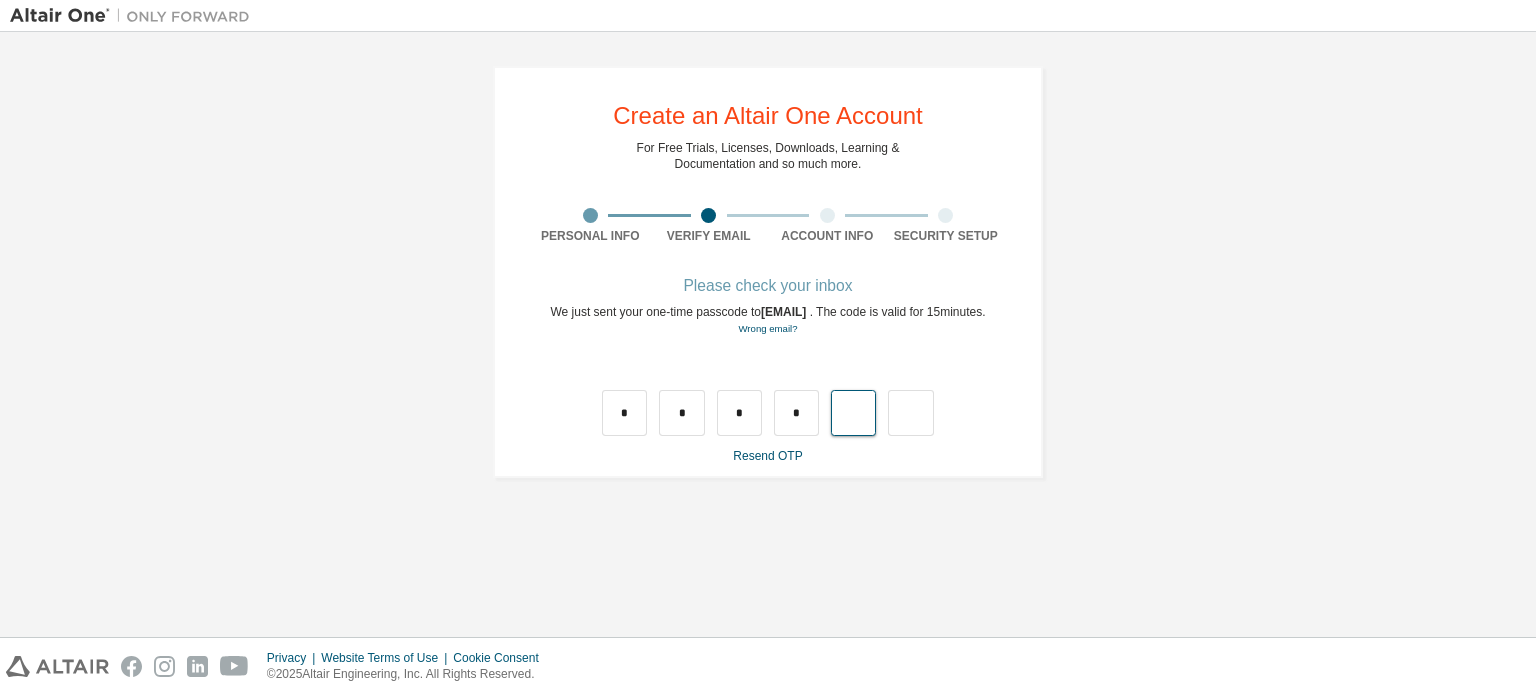 type on "*" 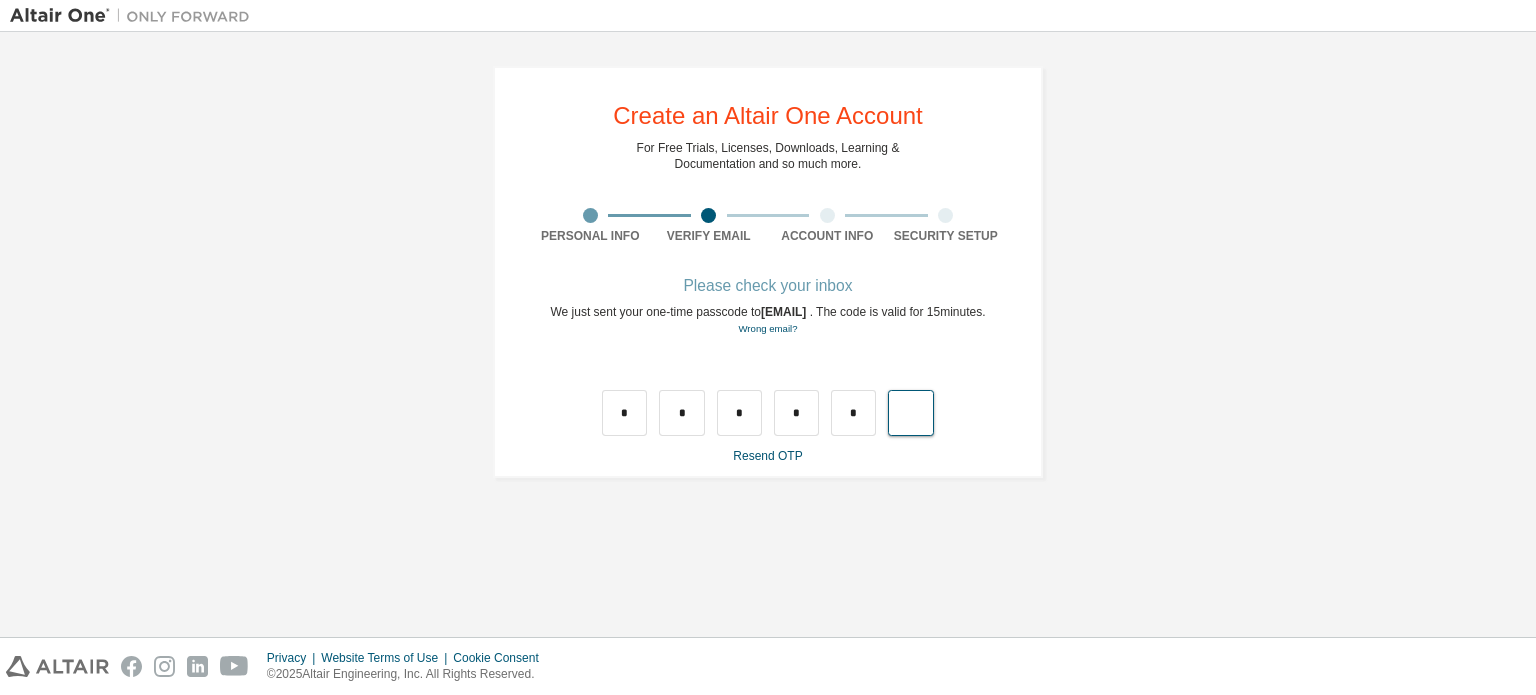 type on "*" 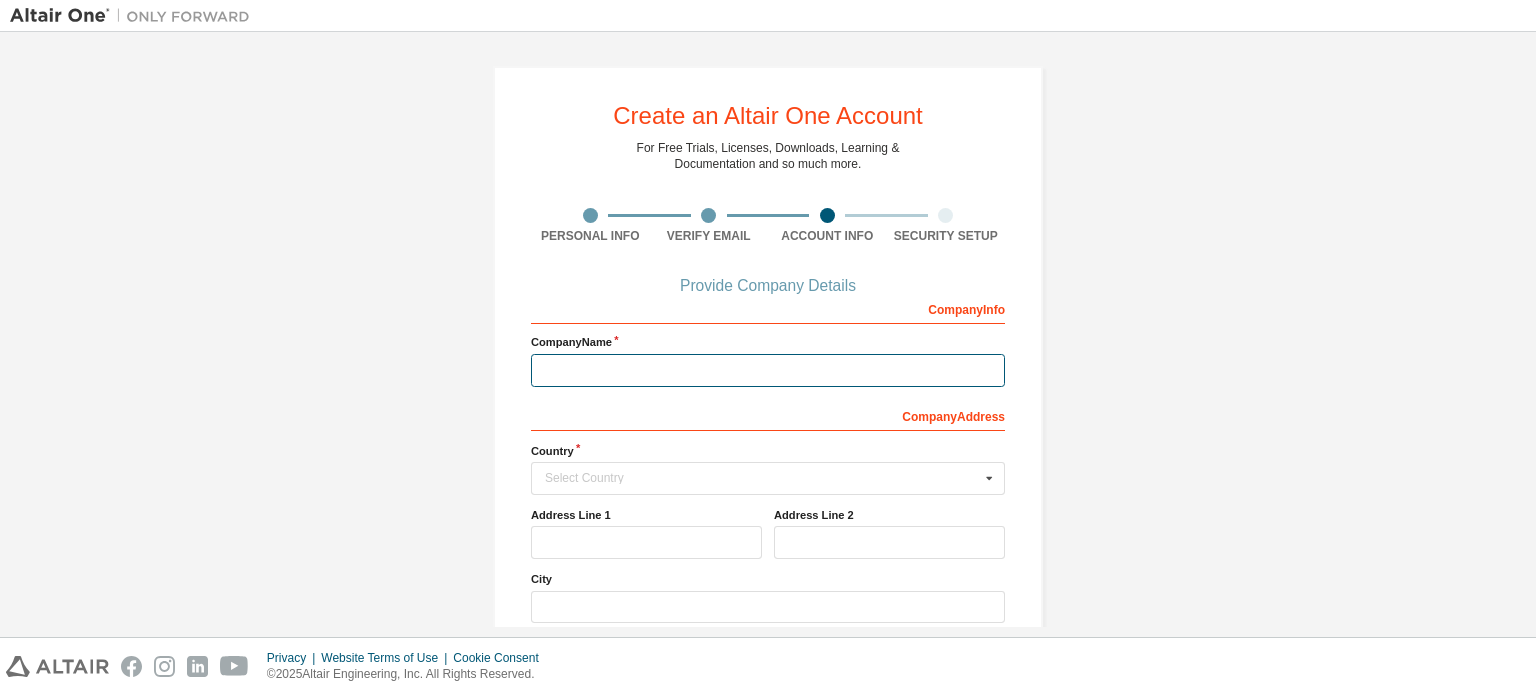 click at bounding box center (768, 370) 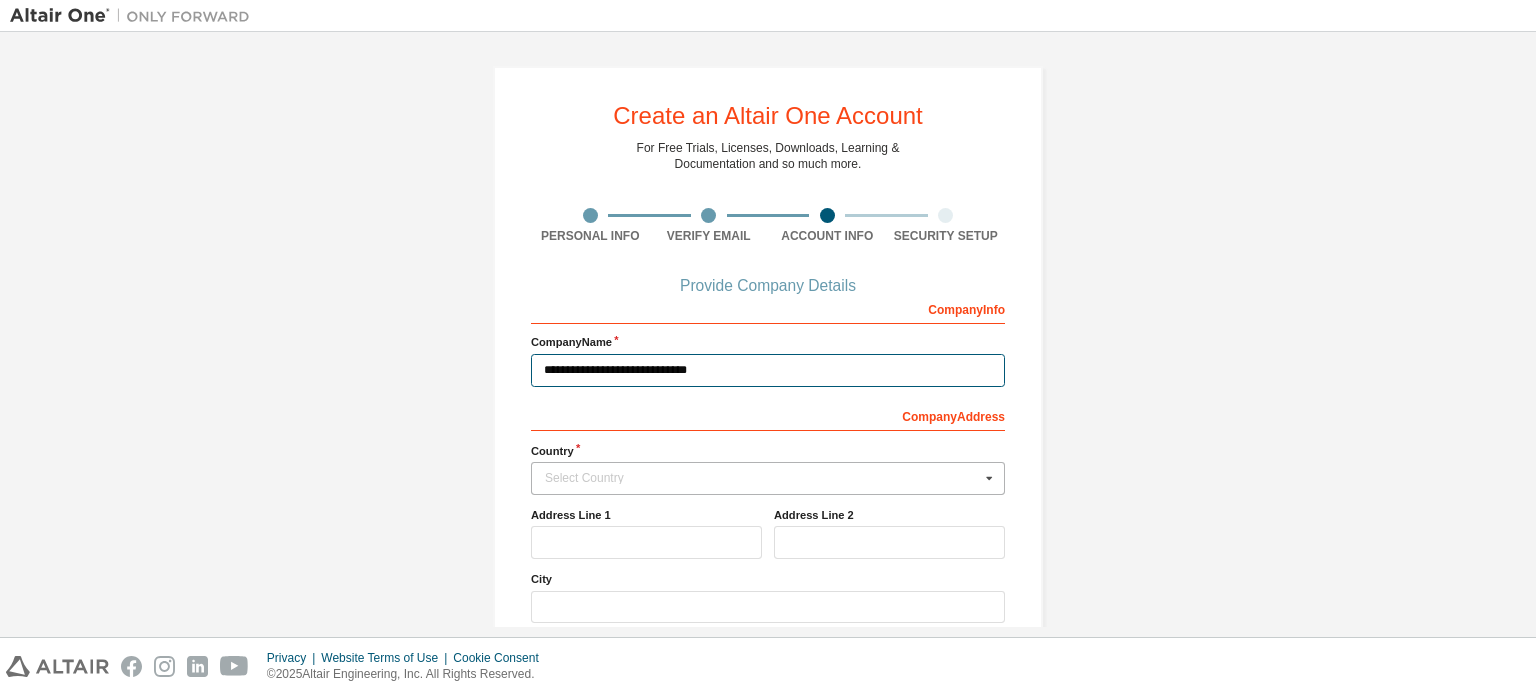 type on "**********" 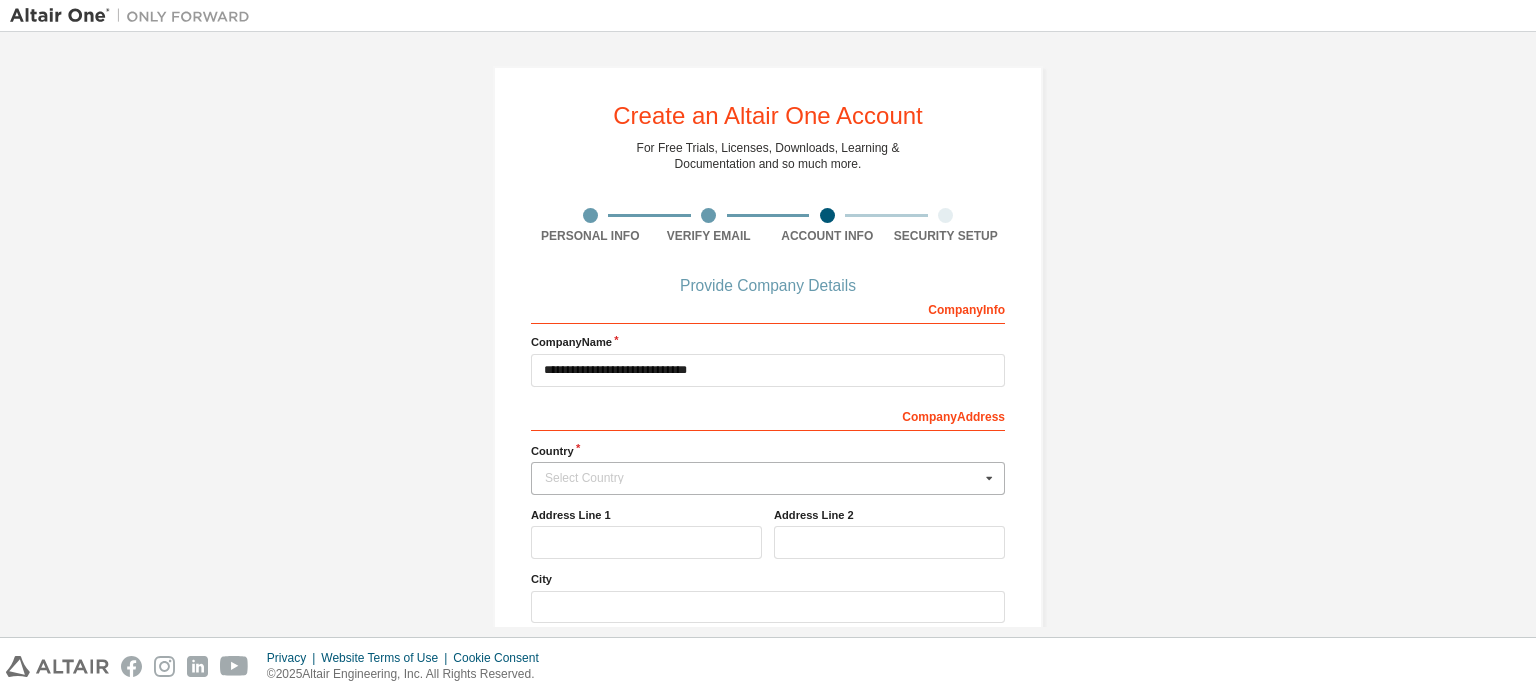 click at bounding box center (989, 478) 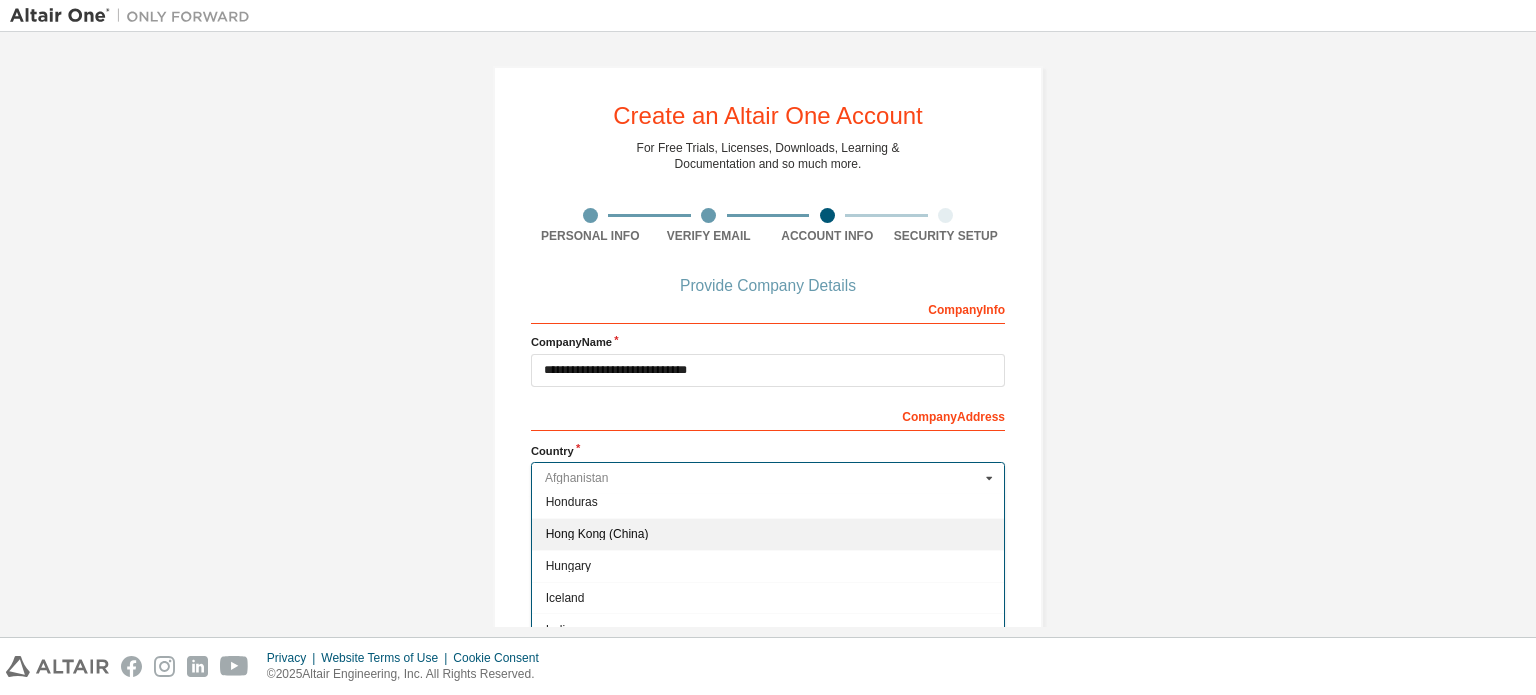 scroll, scrollTop: 3100, scrollLeft: 0, axis: vertical 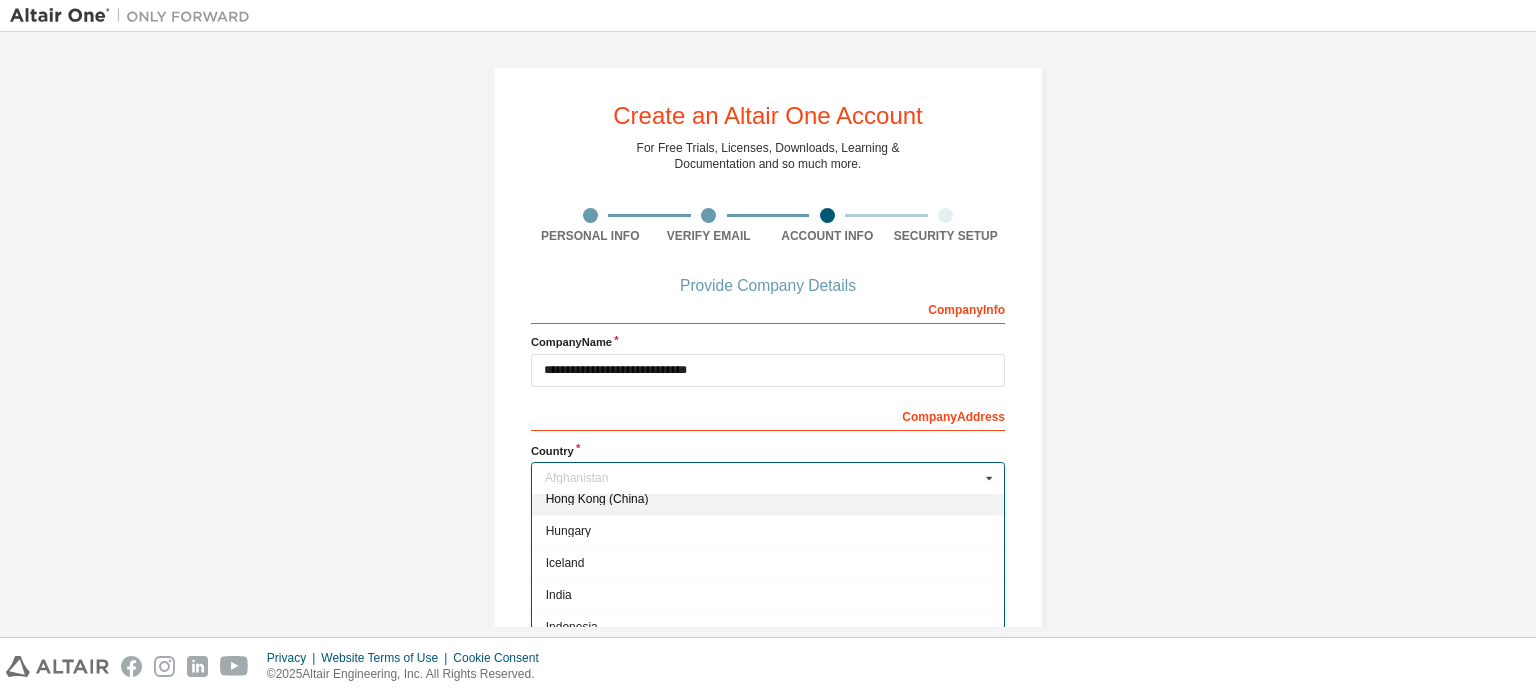 click on "India" at bounding box center [768, 595] 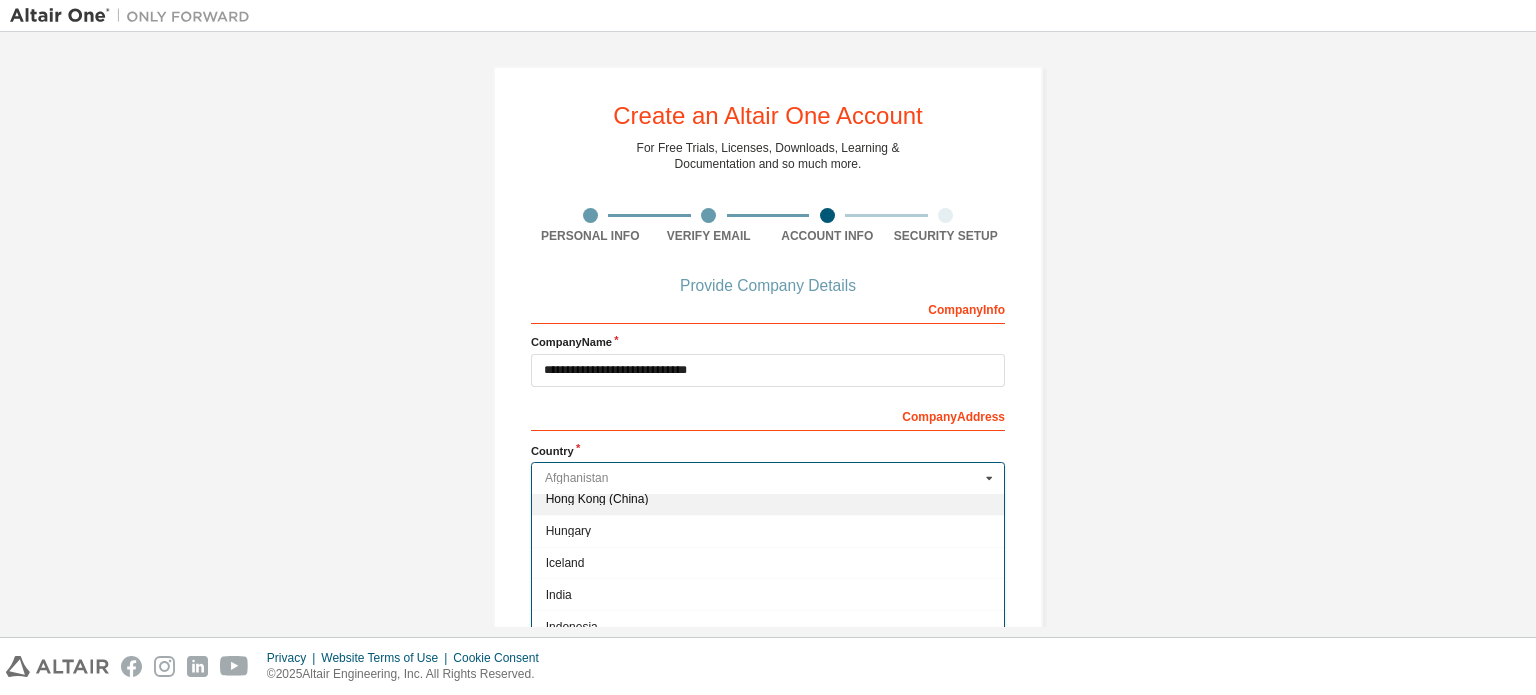 type on "***" 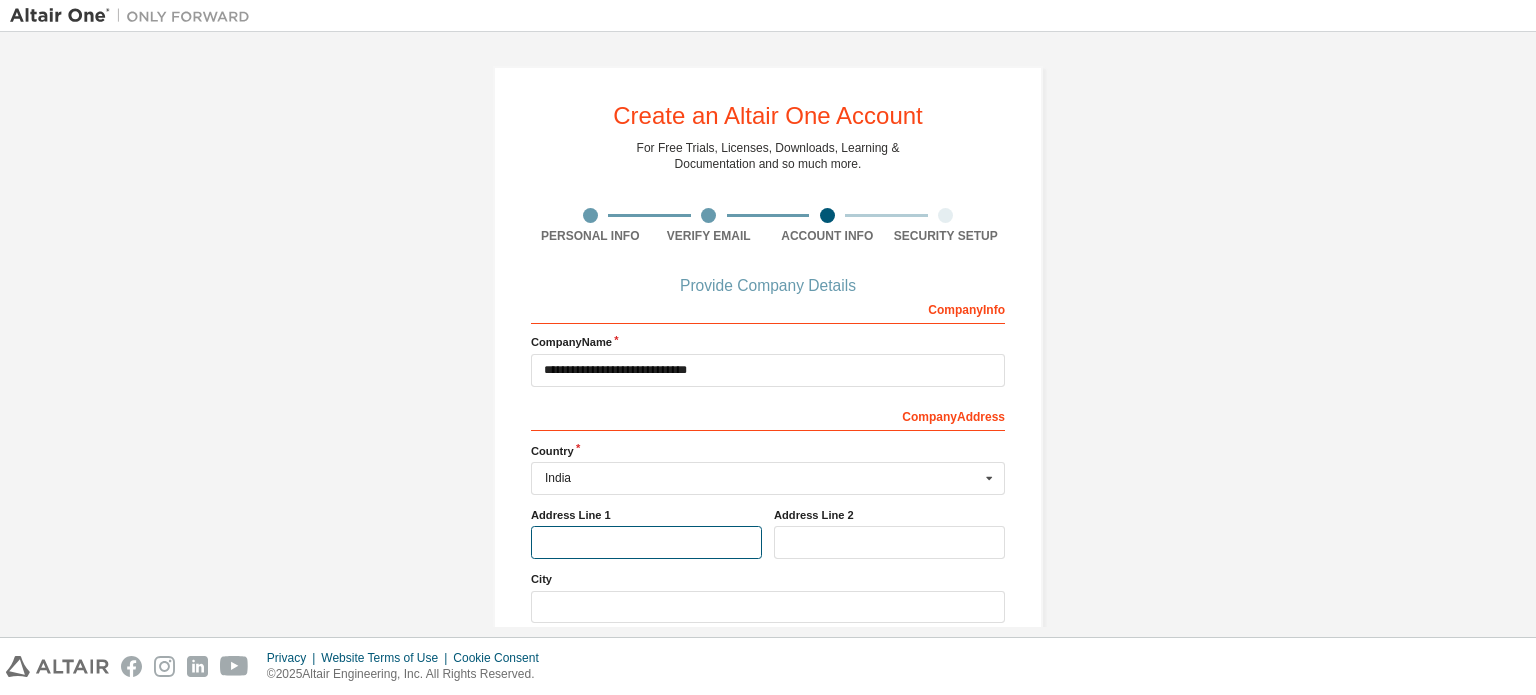 click at bounding box center [646, 542] 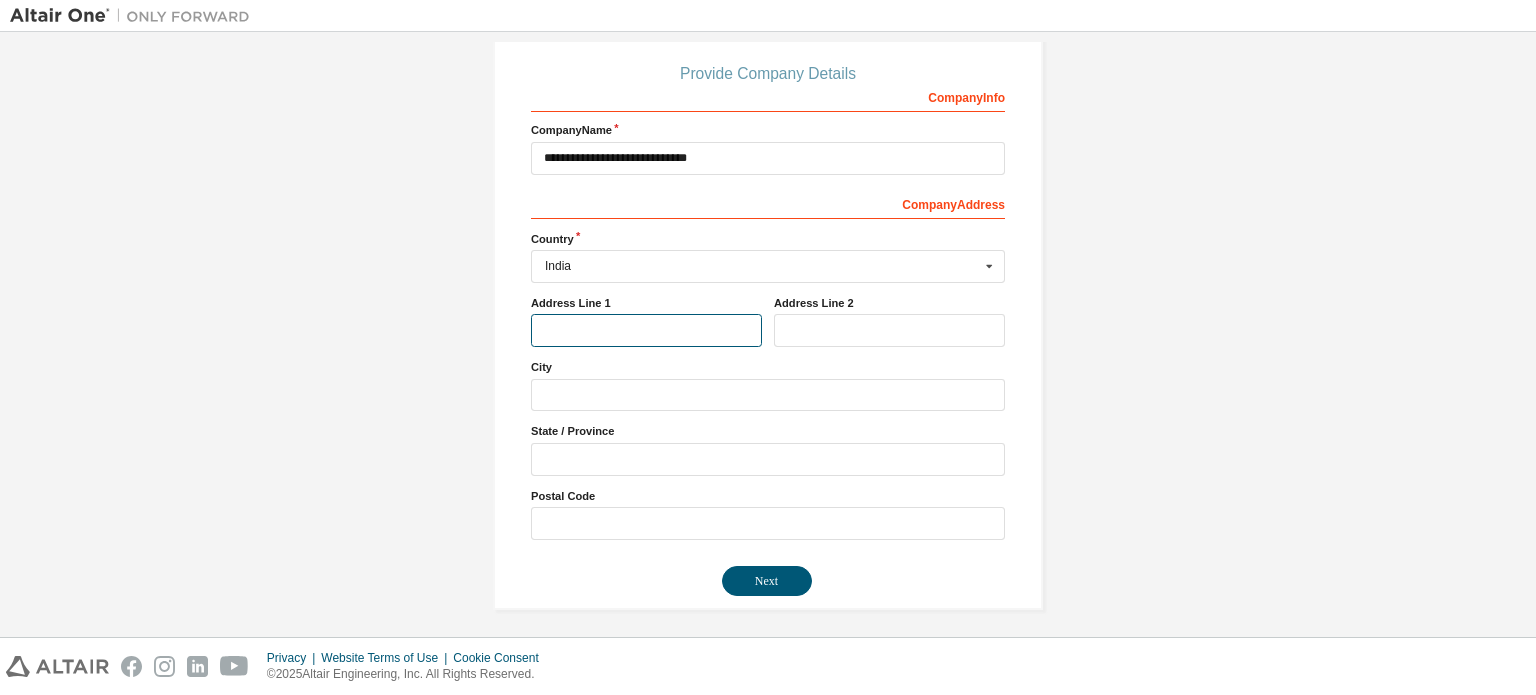 scroll, scrollTop: 214, scrollLeft: 0, axis: vertical 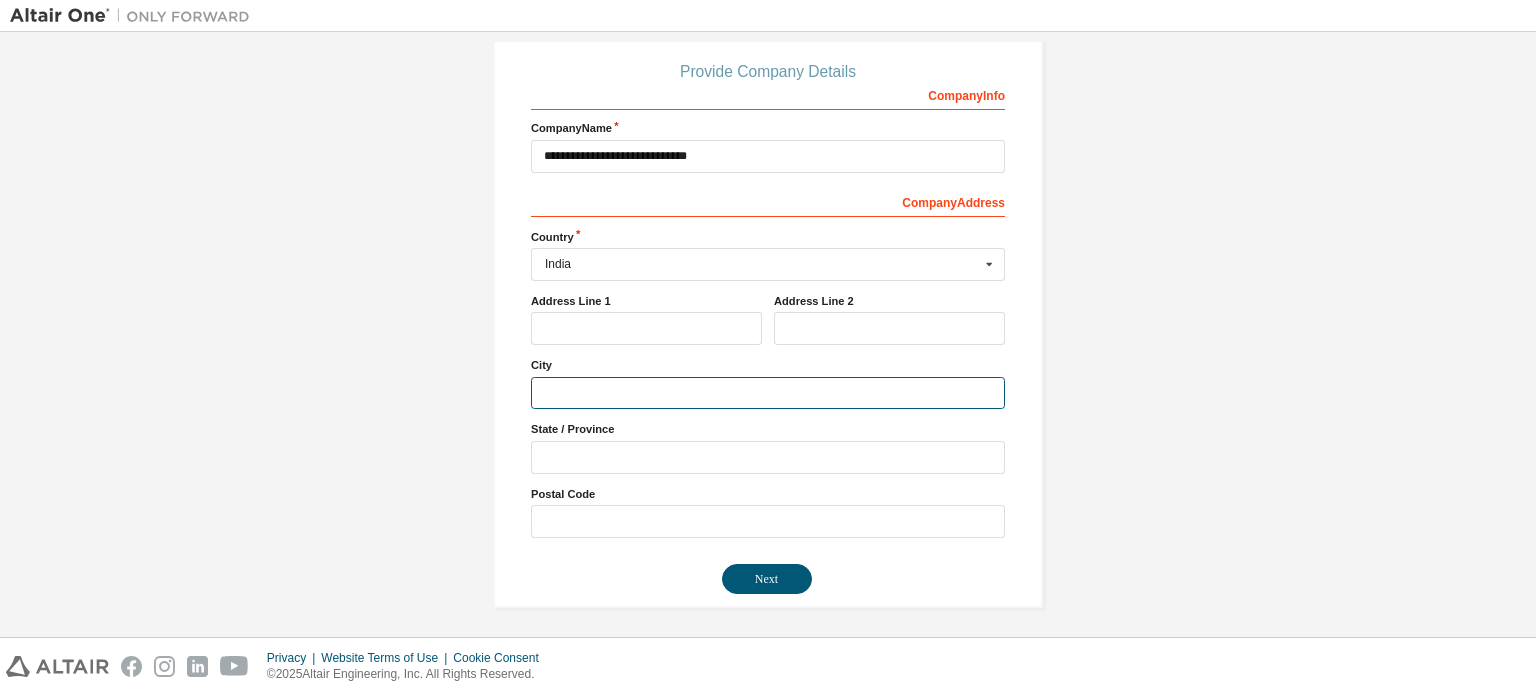 click at bounding box center [768, 393] 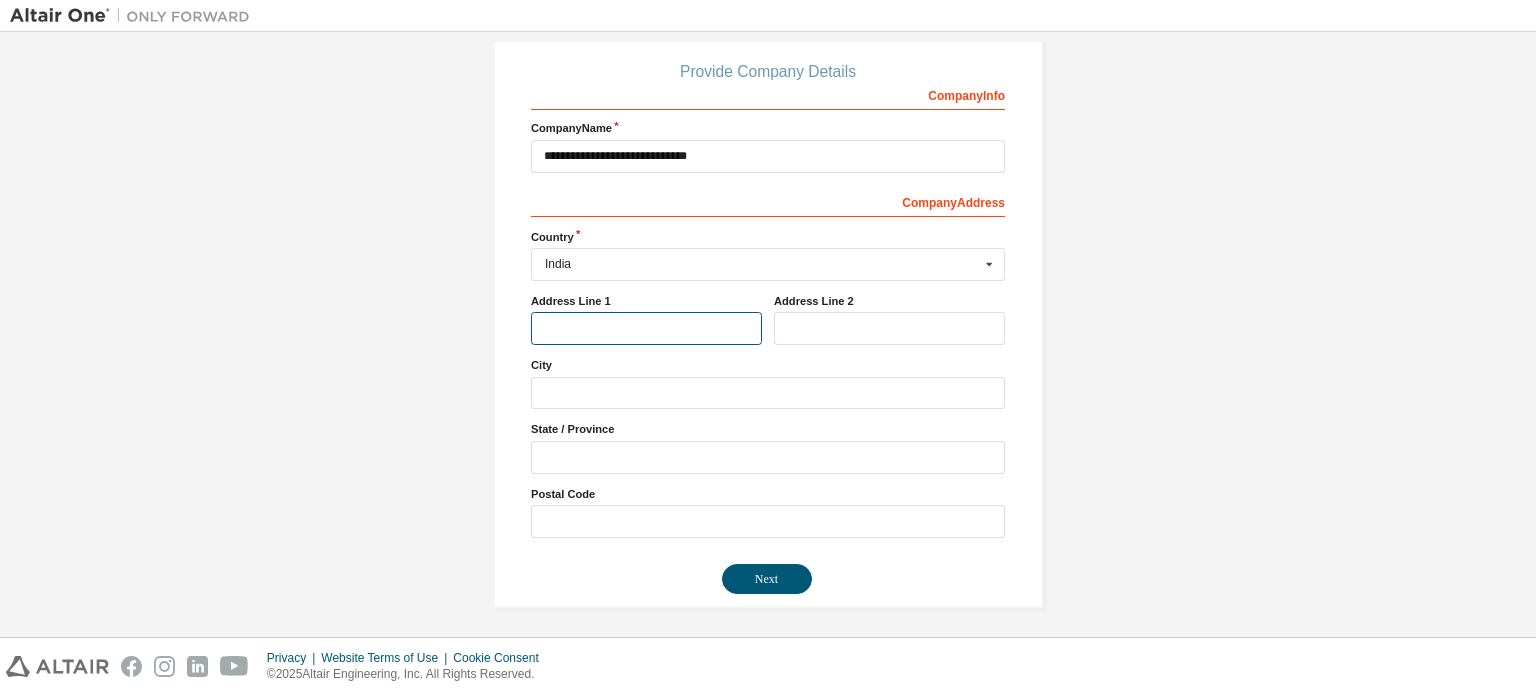 click at bounding box center [646, 328] 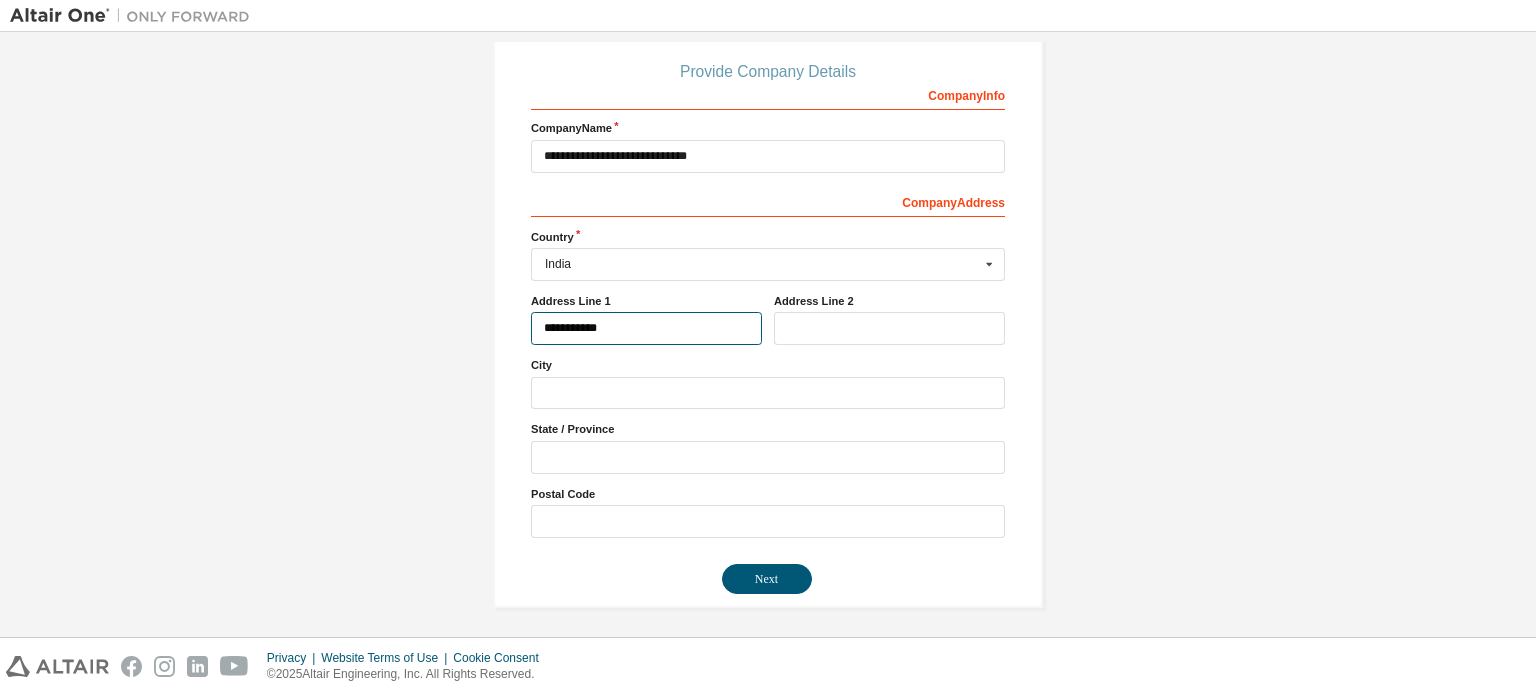 type on "**********" 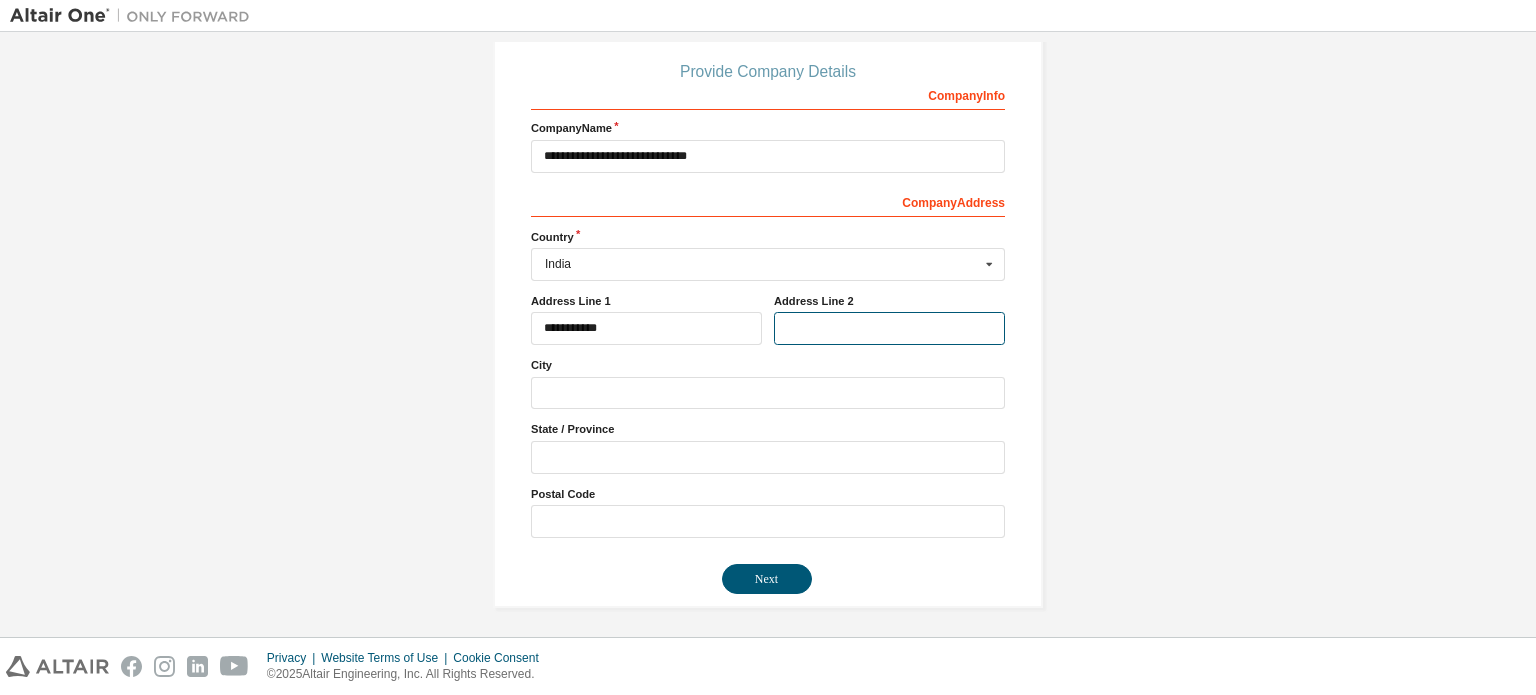 click at bounding box center [889, 328] 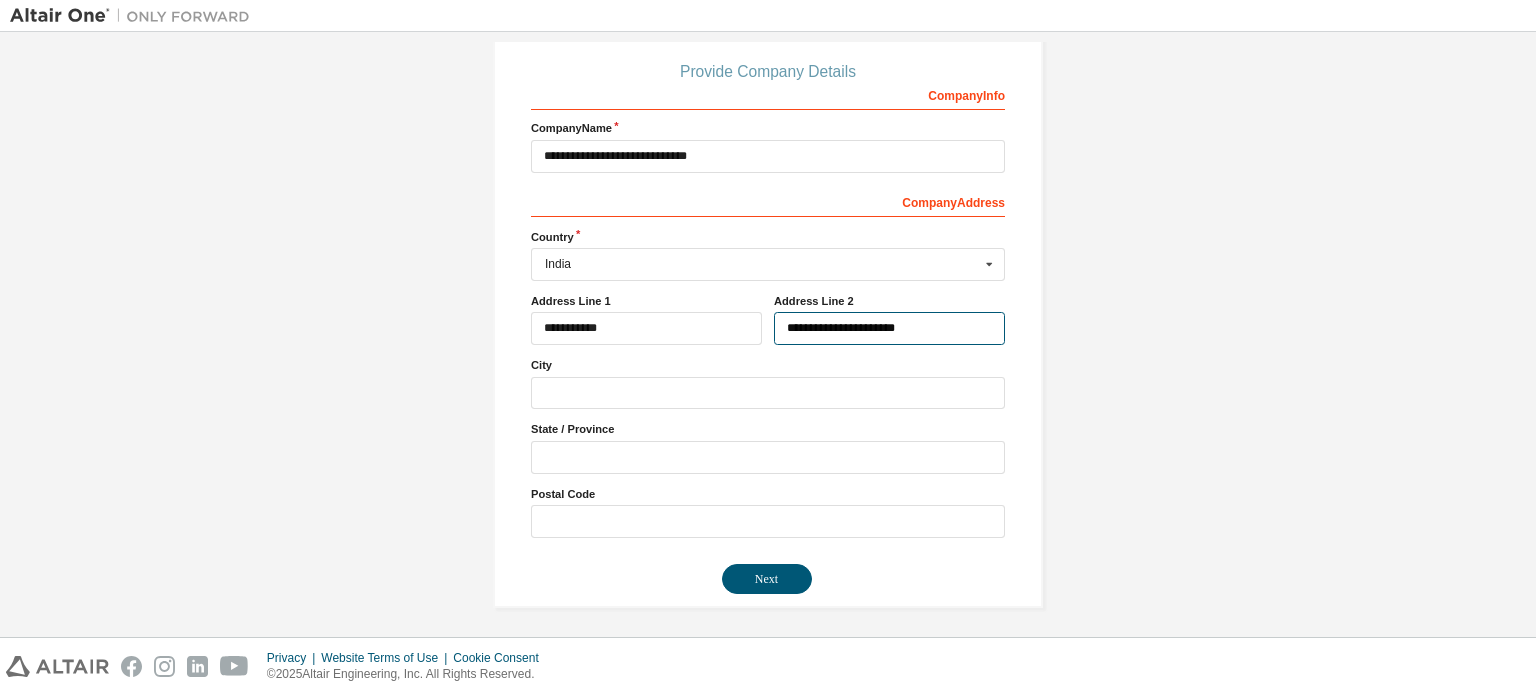 type on "**********" 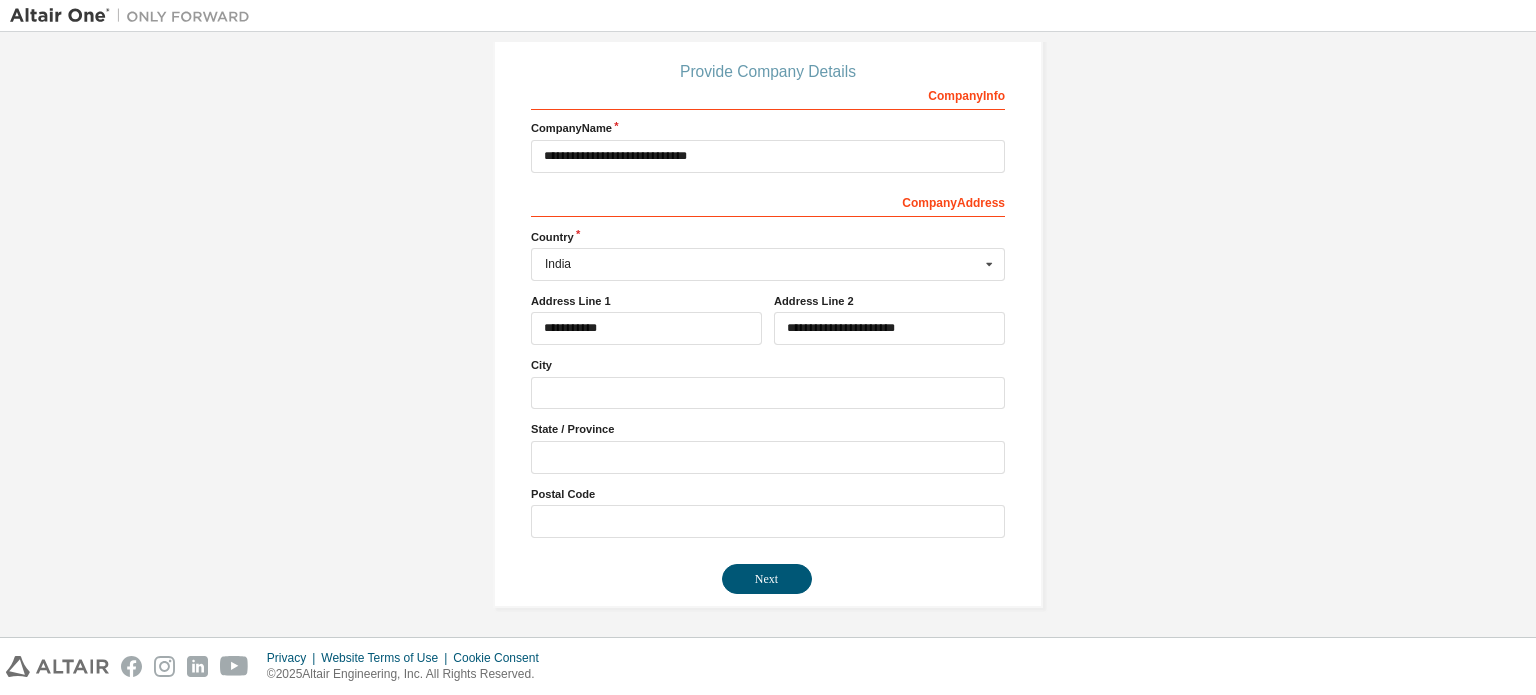 click on "City" at bounding box center (768, 365) 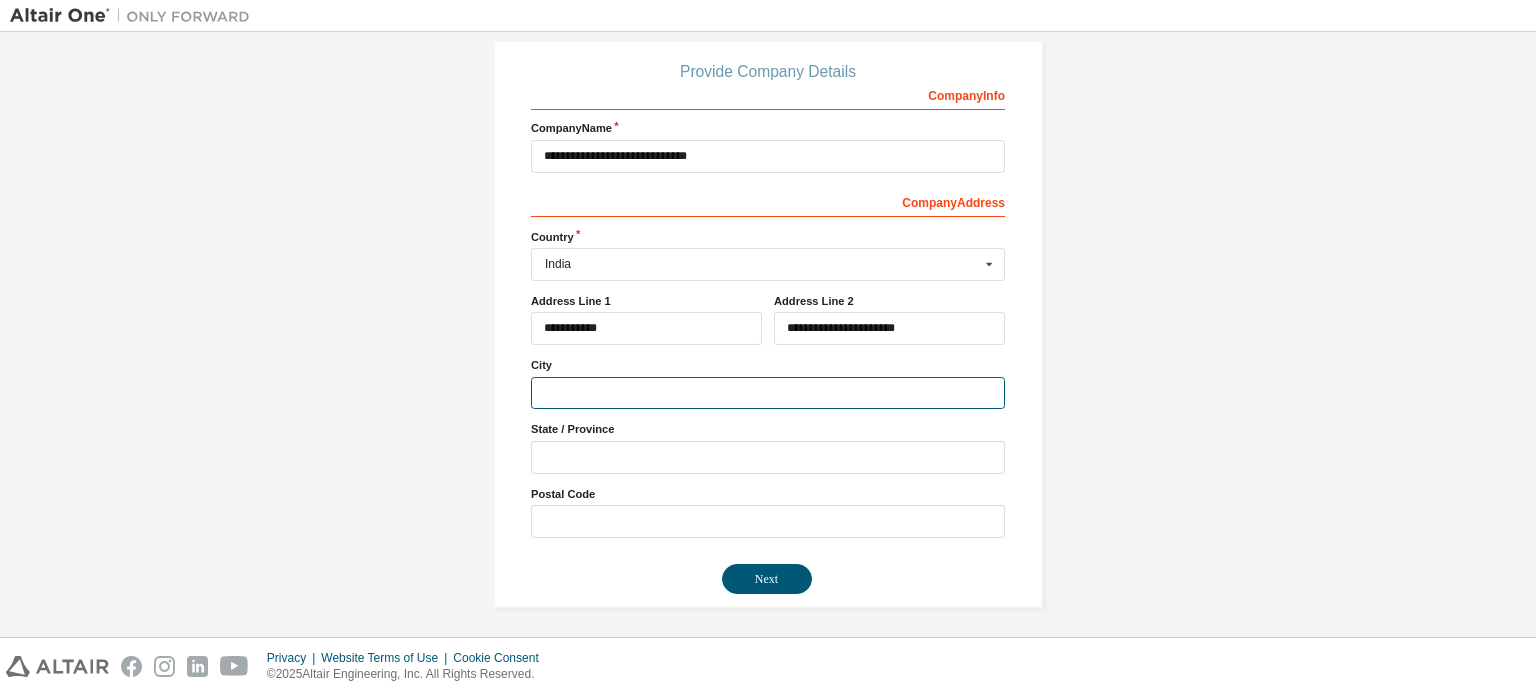 click at bounding box center (768, 393) 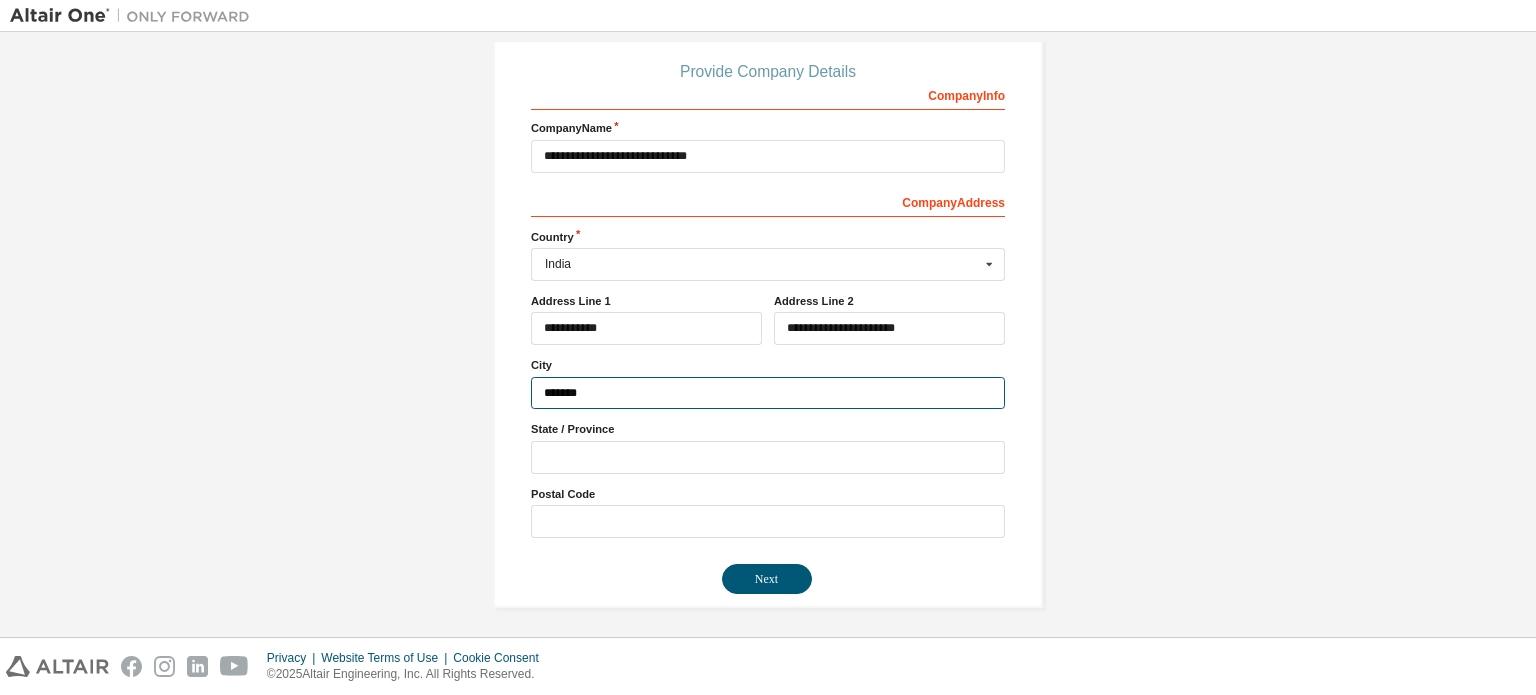 type on "*******" 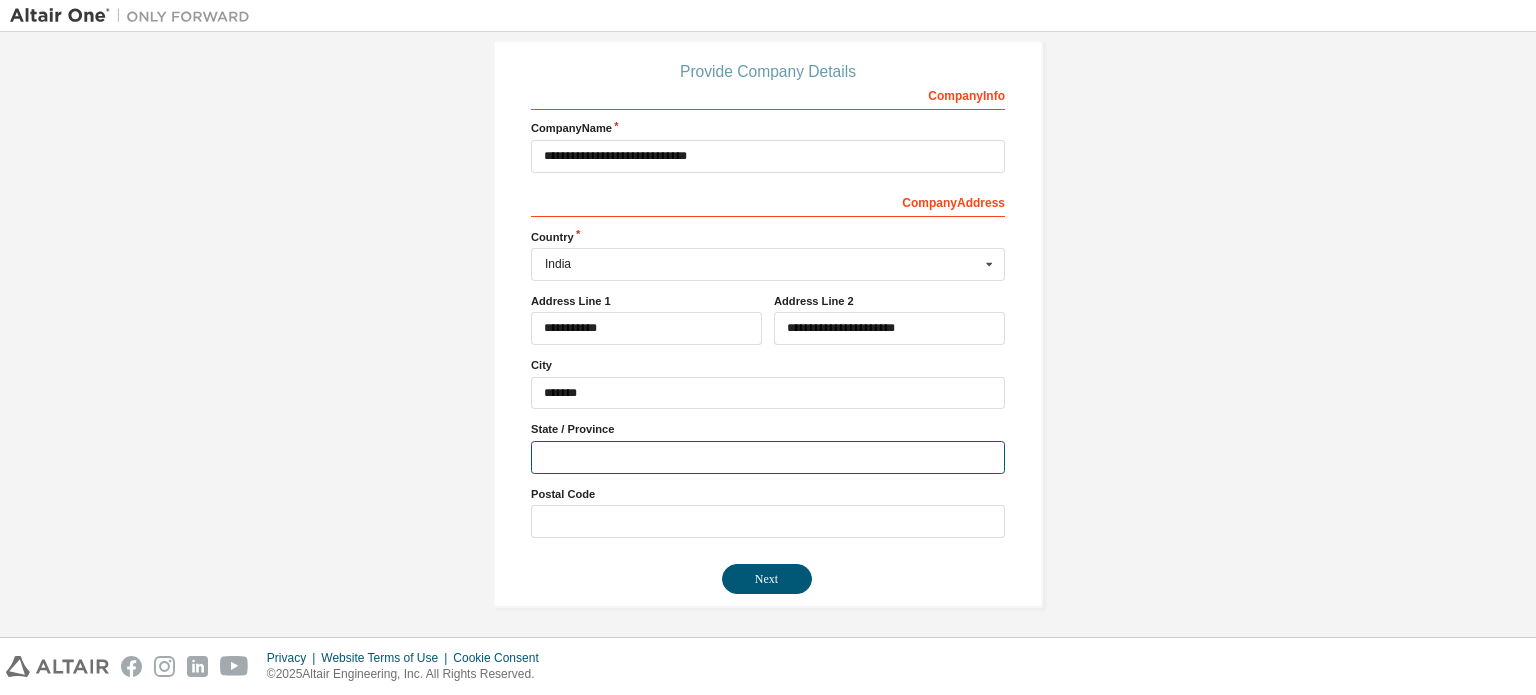 click at bounding box center (768, 457) 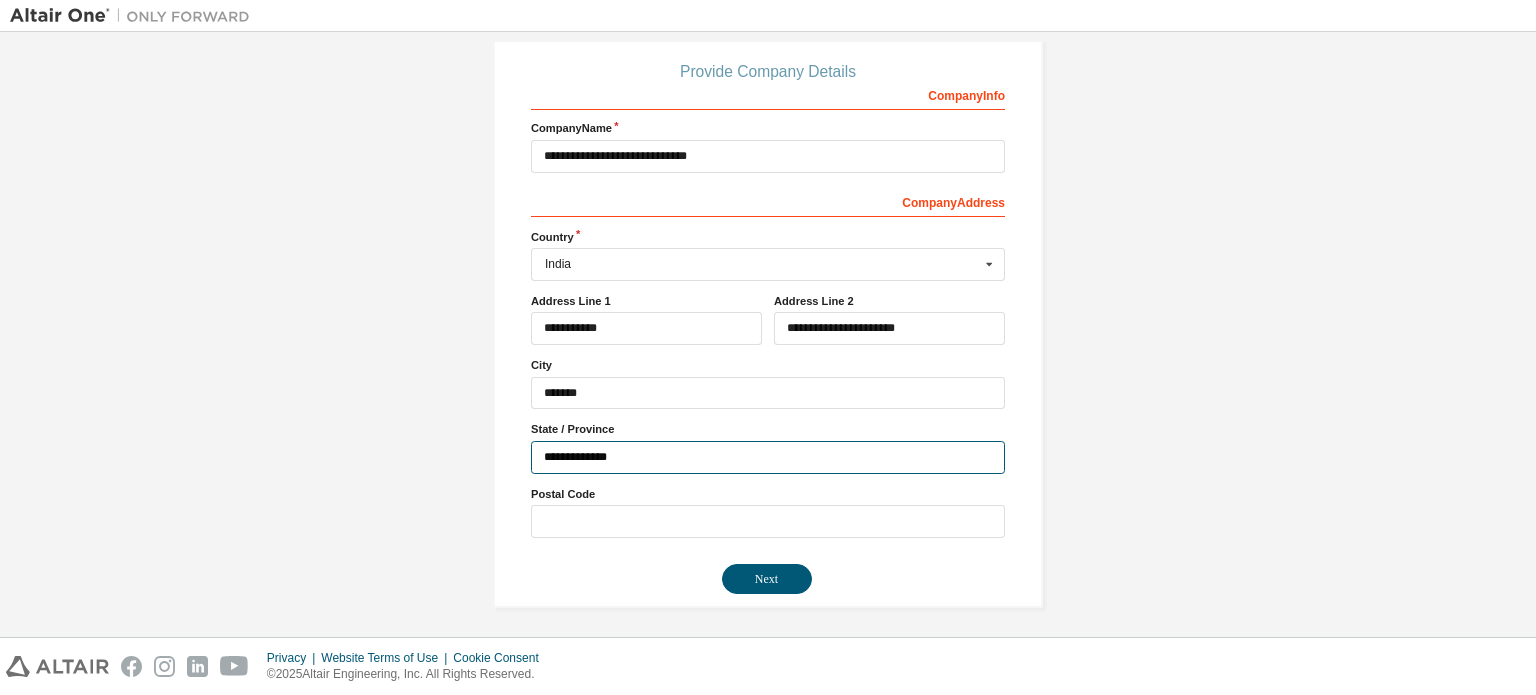 type on "**********" 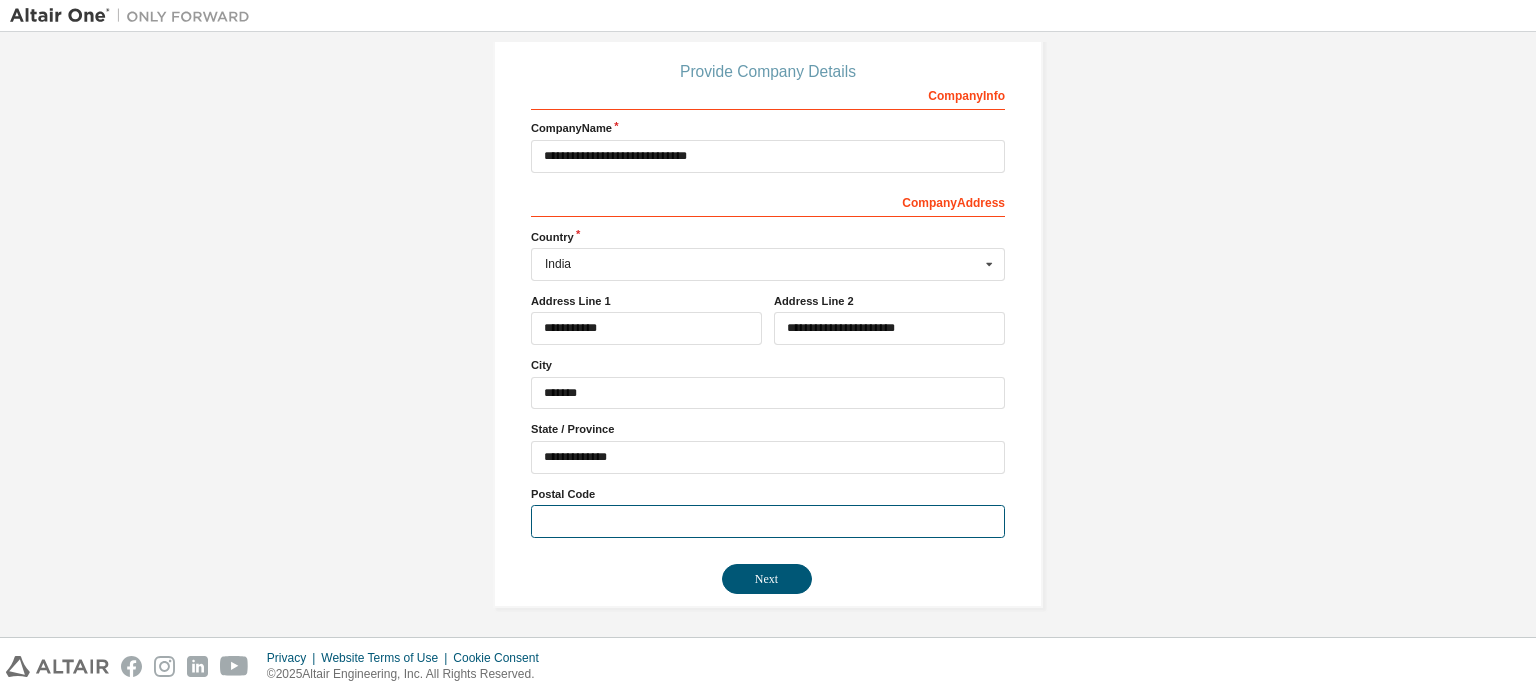 click at bounding box center [768, 521] 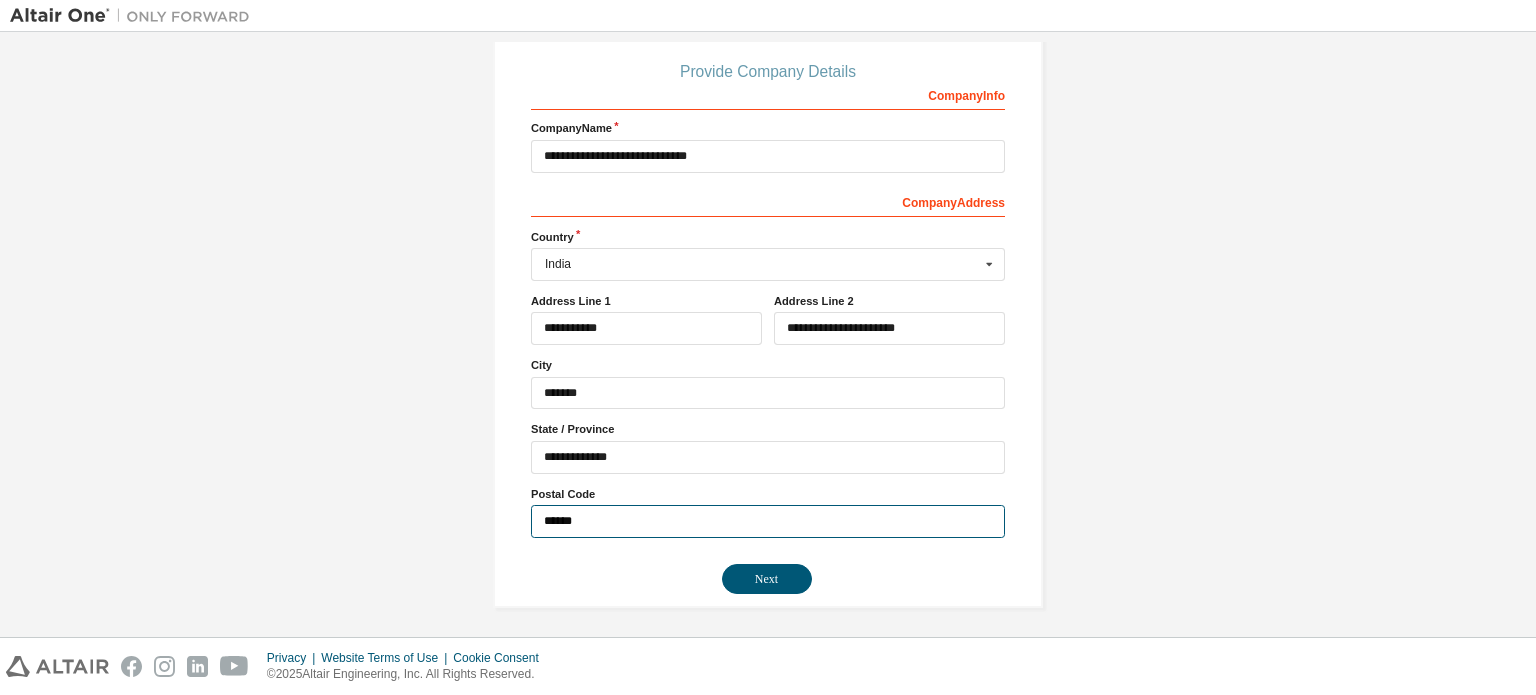 type on "******" 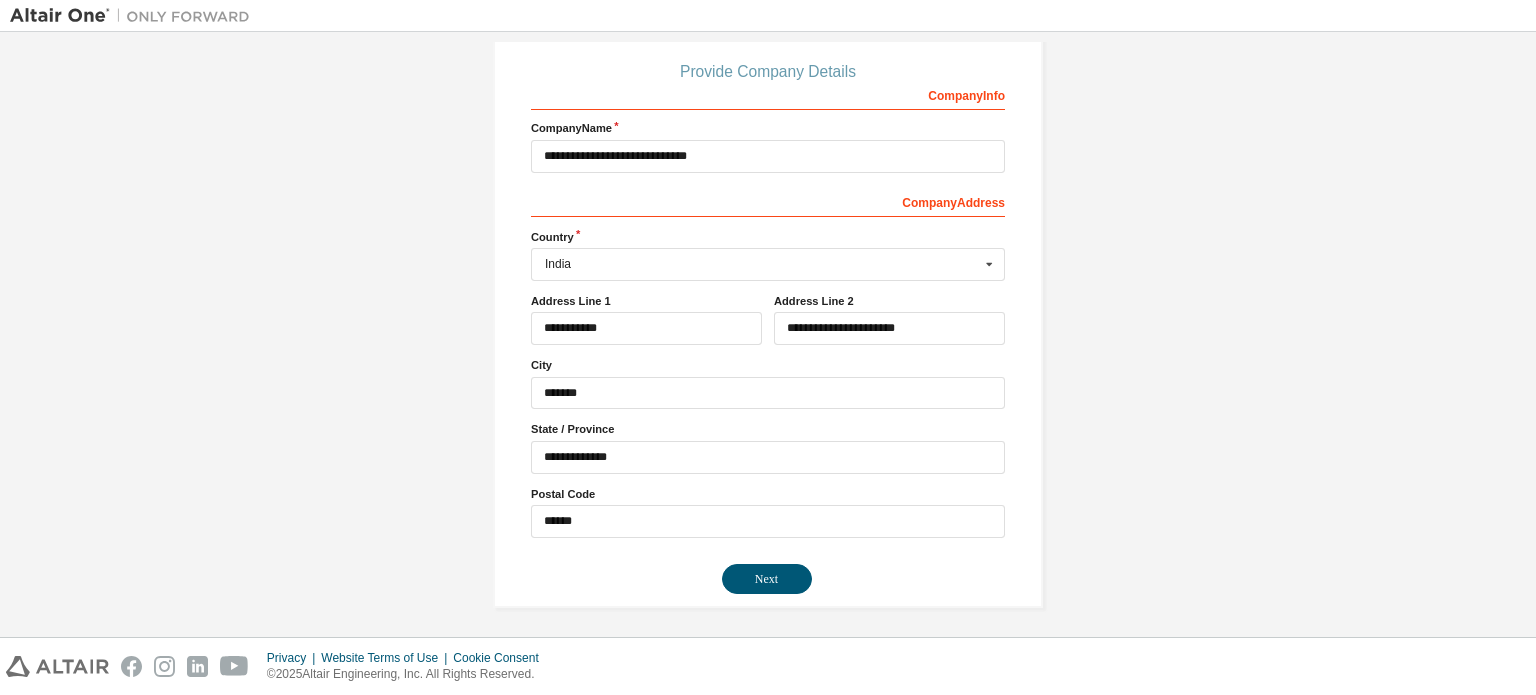 click on "**********" at bounding box center [768, 230] 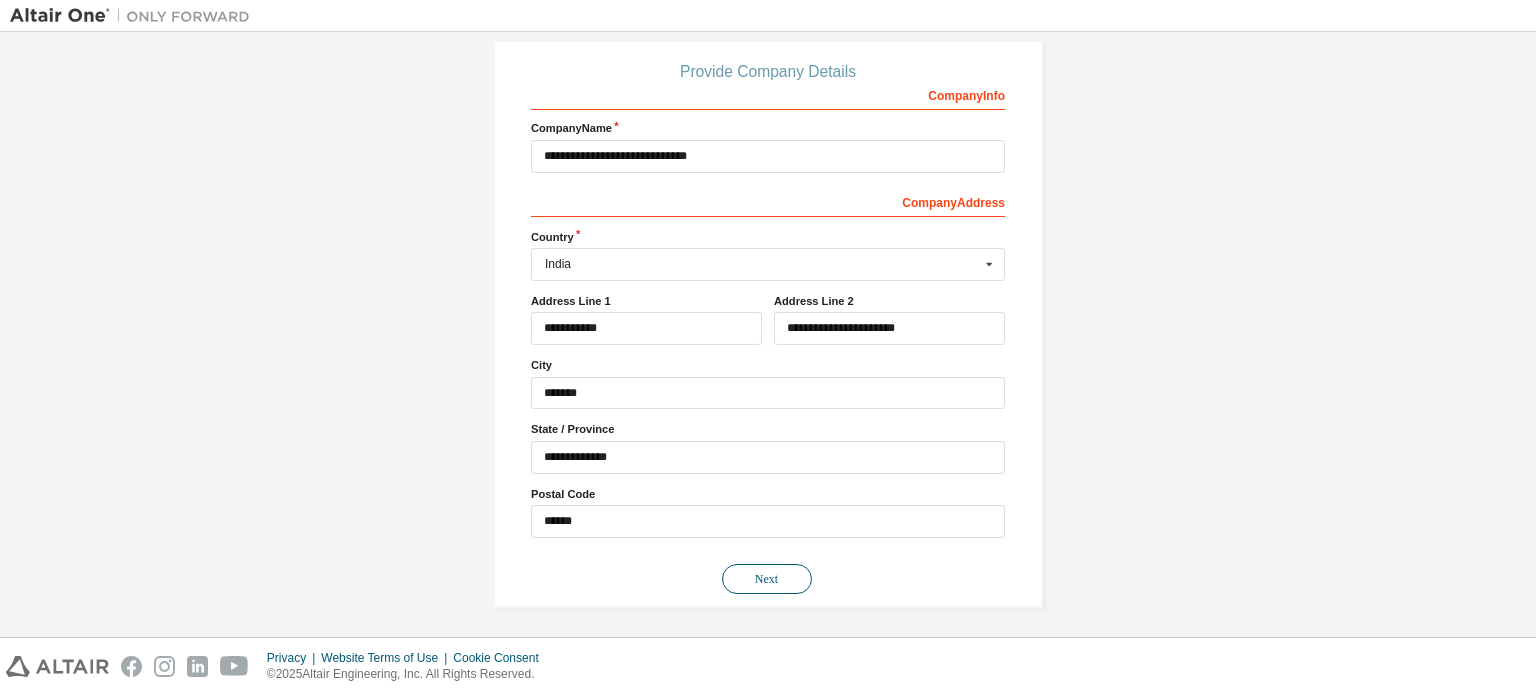 click on "Next" at bounding box center (767, 579) 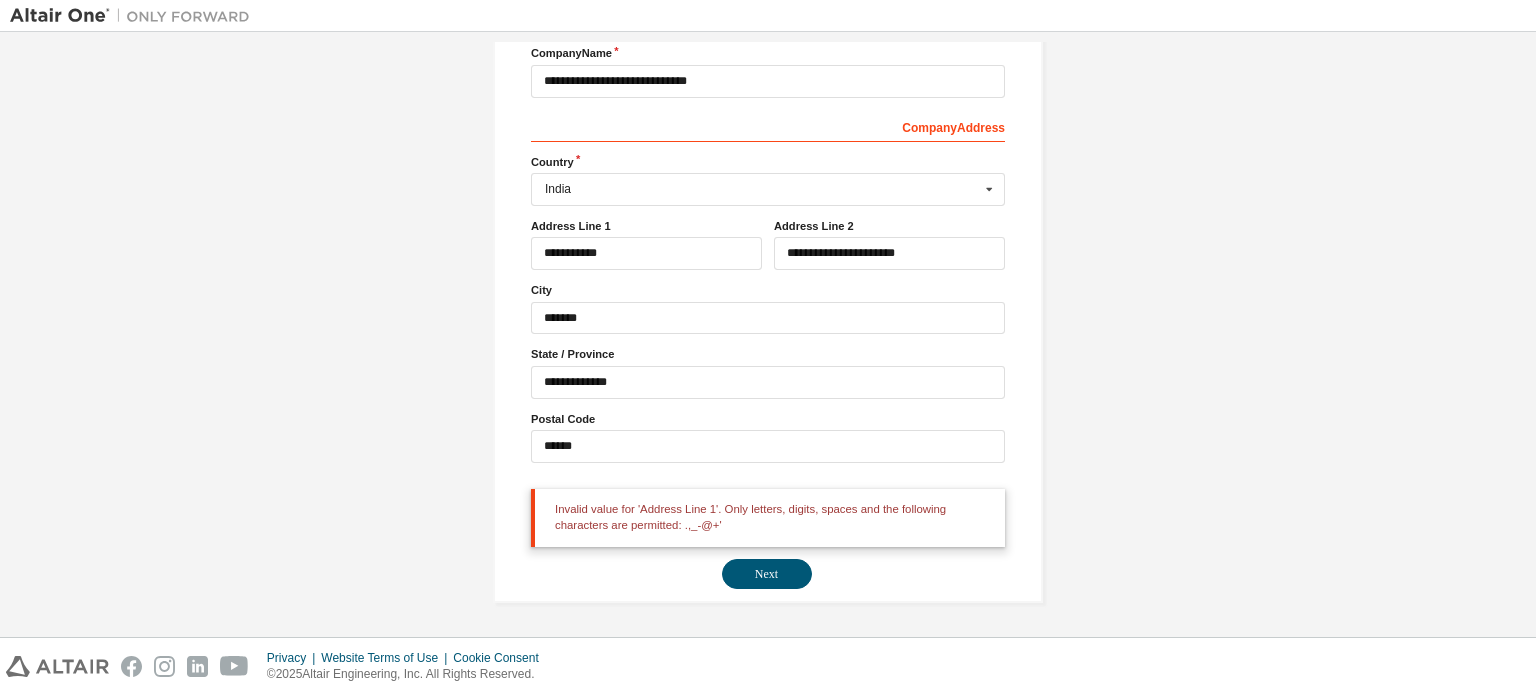 scroll, scrollTop: 214, scrollLeft: 0, axis: vertical 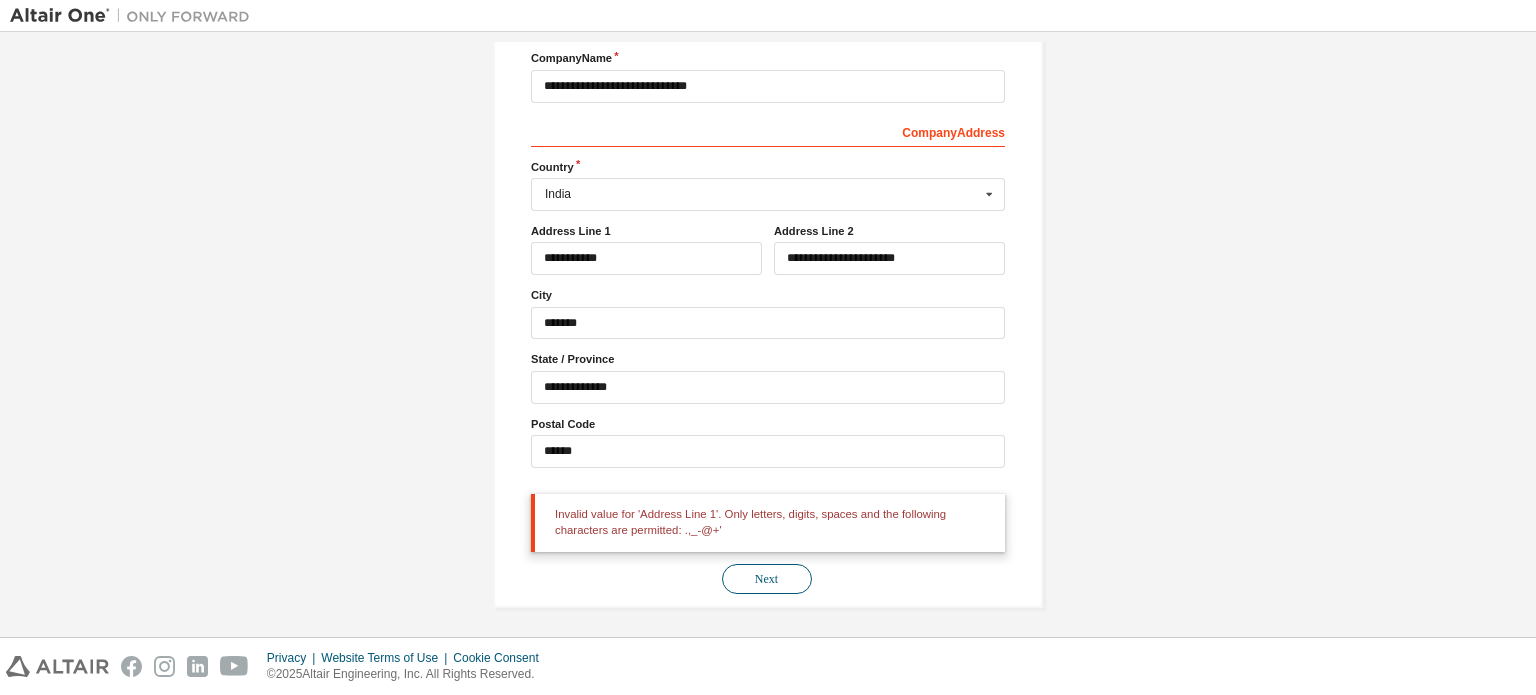 click on "Next" at bounding box center (767, 579) 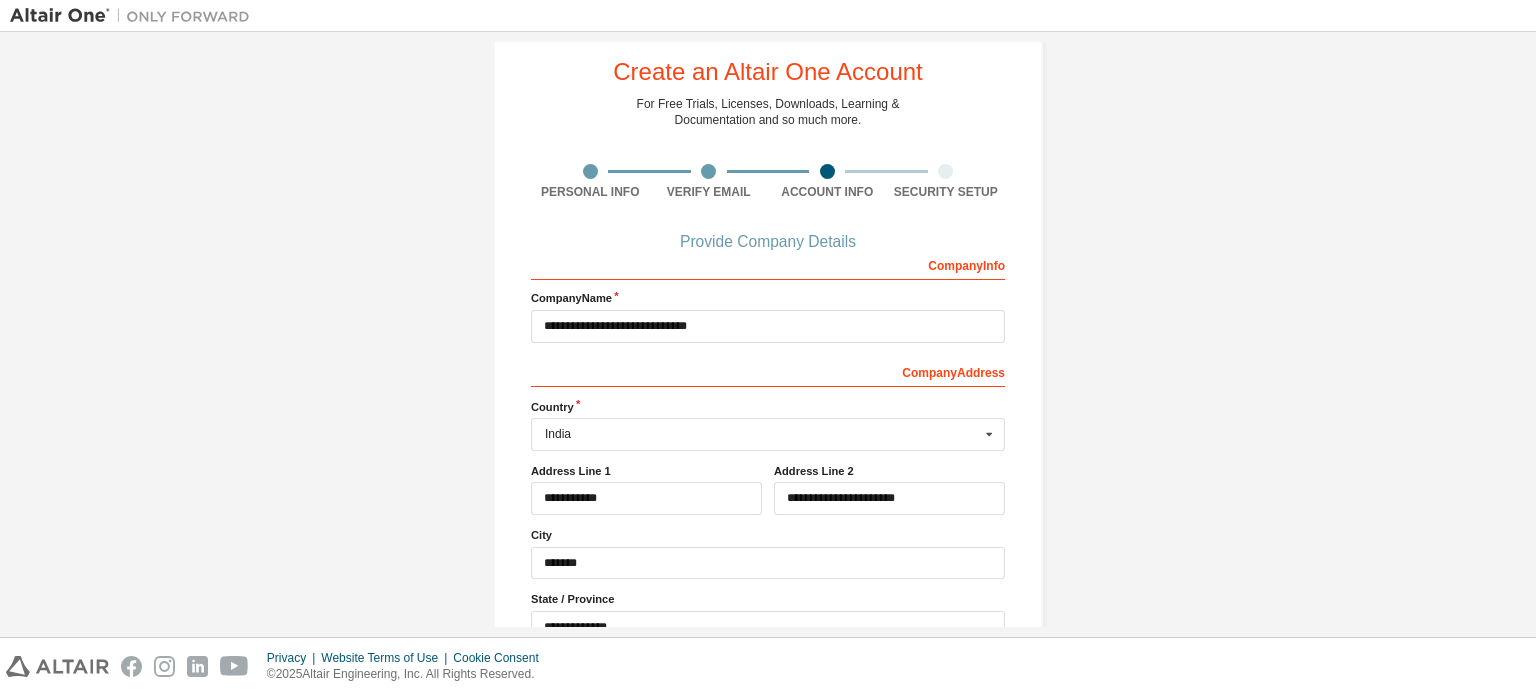 scroll, scrollTop: 0, scrollLeft: 0, axis: both 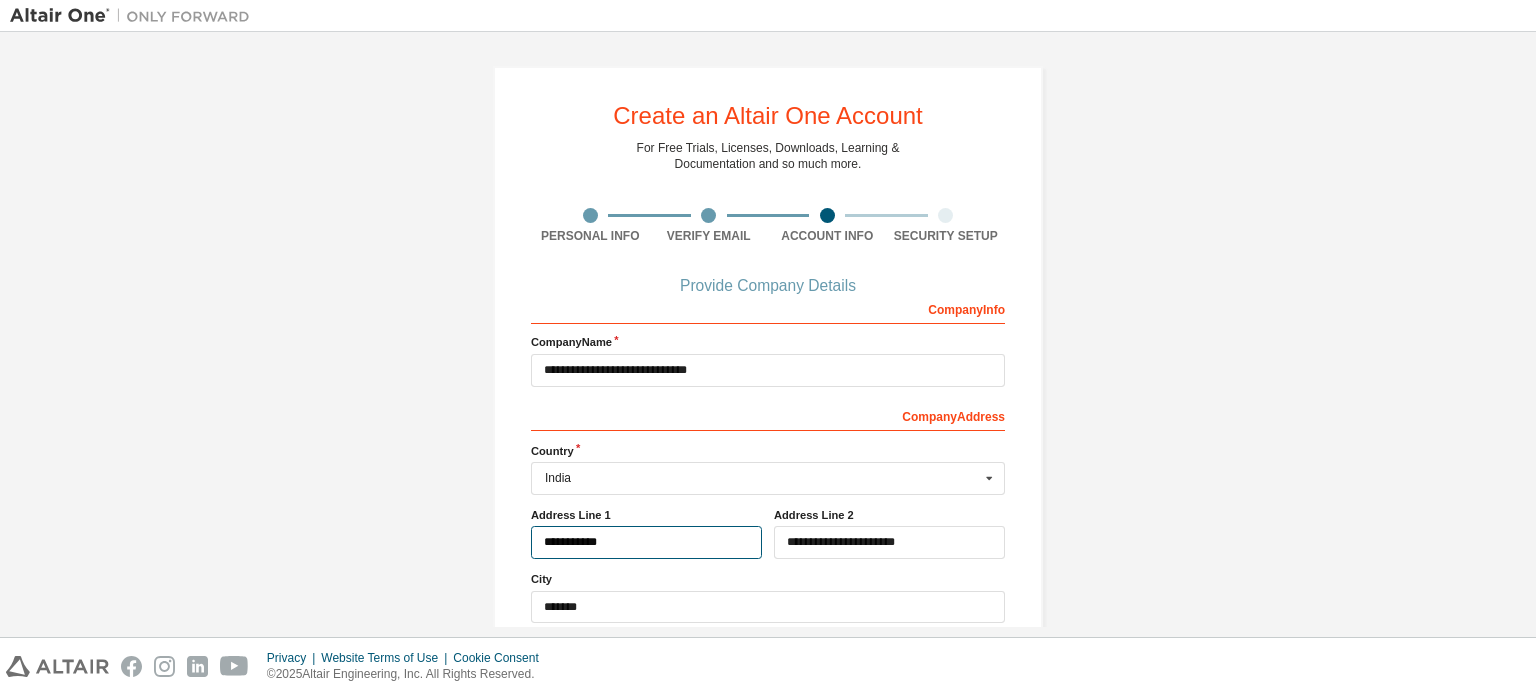 click on "**********" at bounding box center [646, 542] 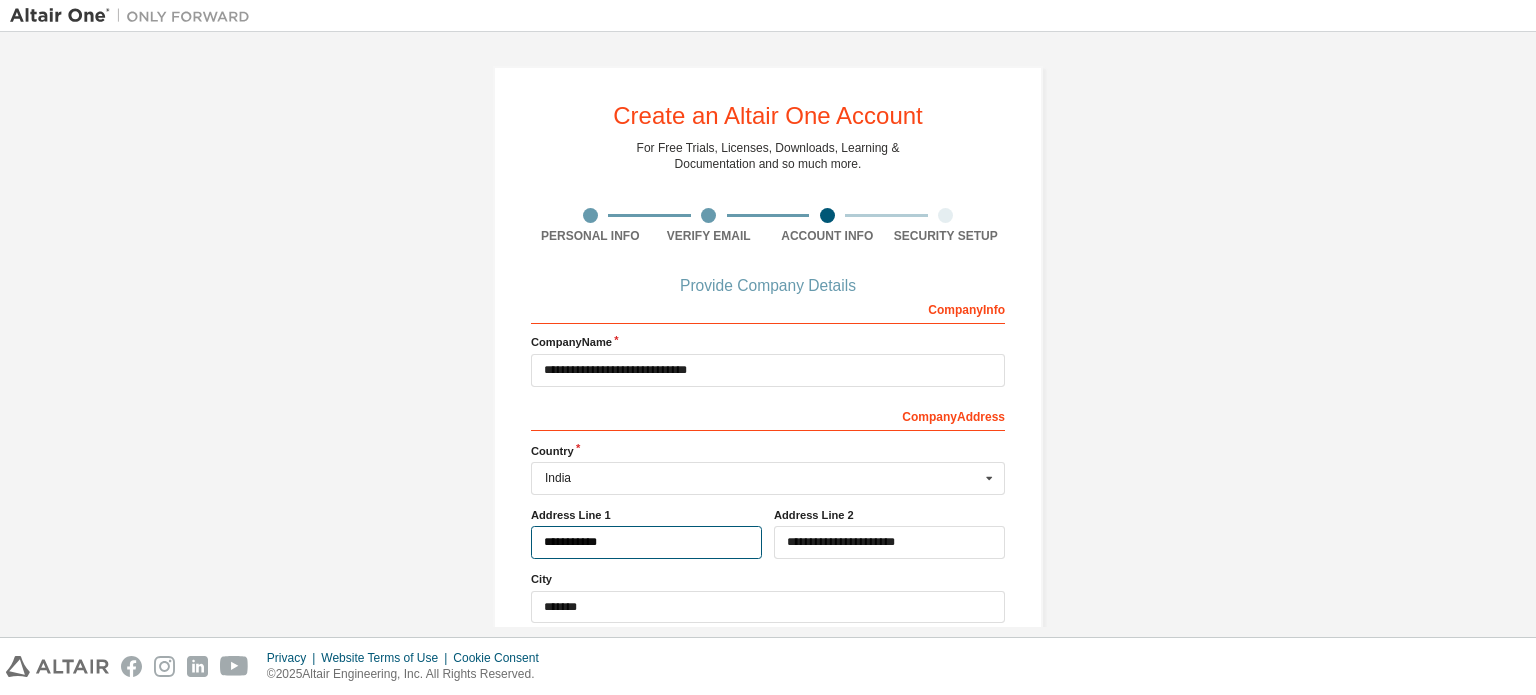 type on "**********" 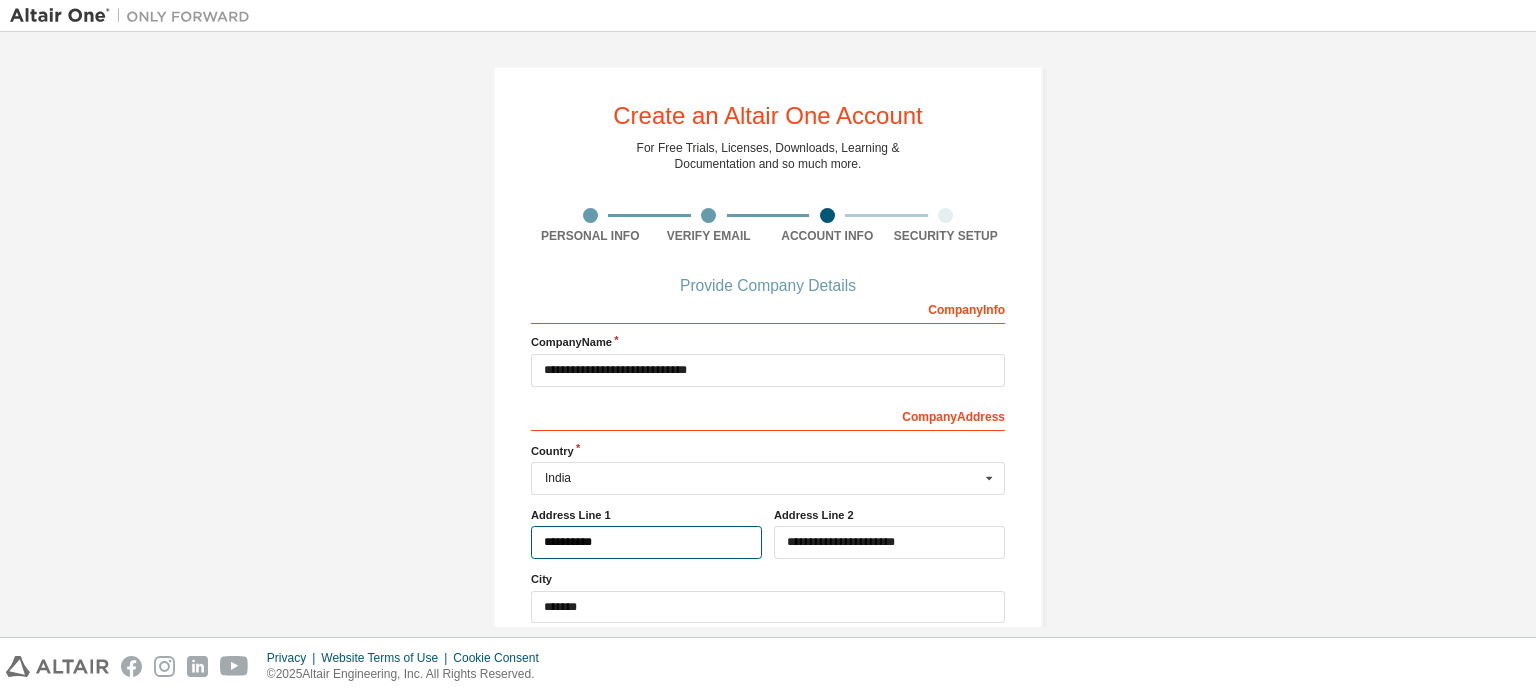 type on "***" 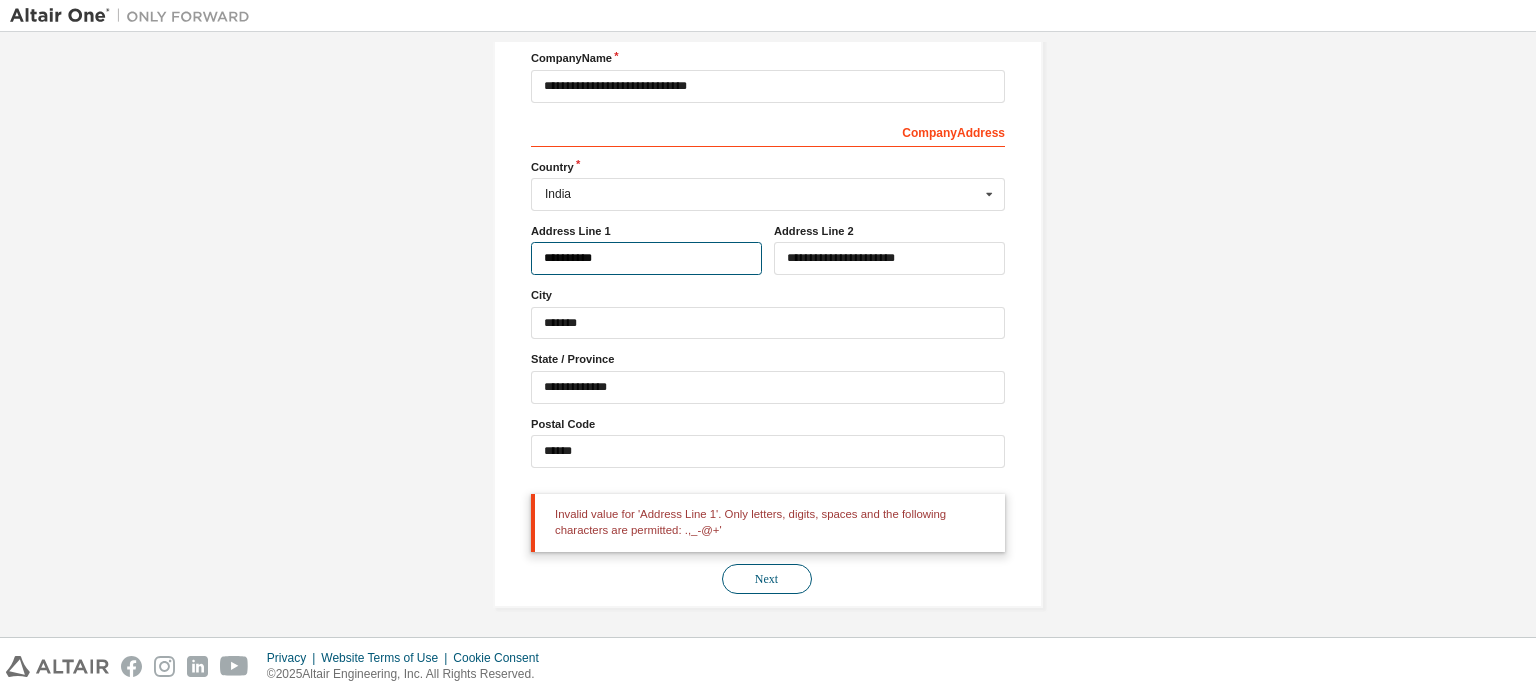 type on "**********" 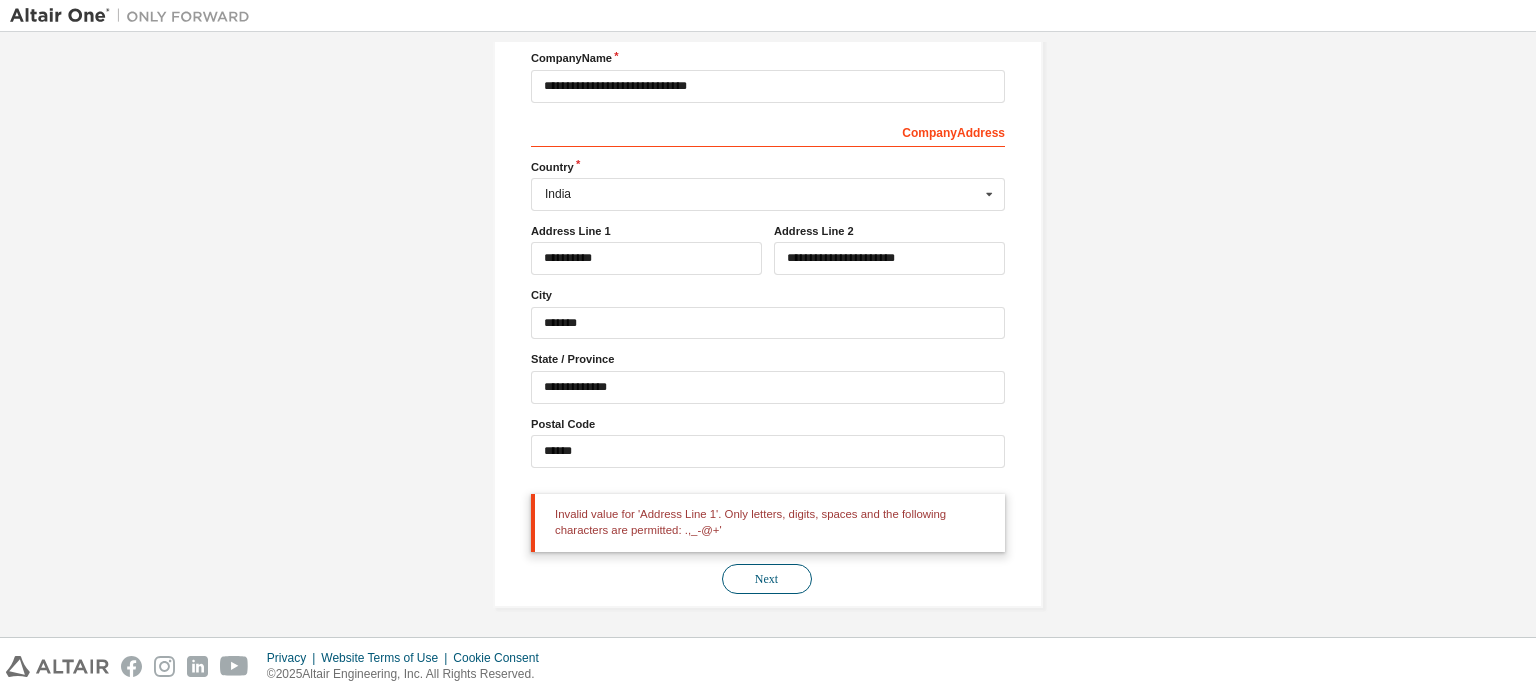 click on "Next" at bounding box center [767, 579] 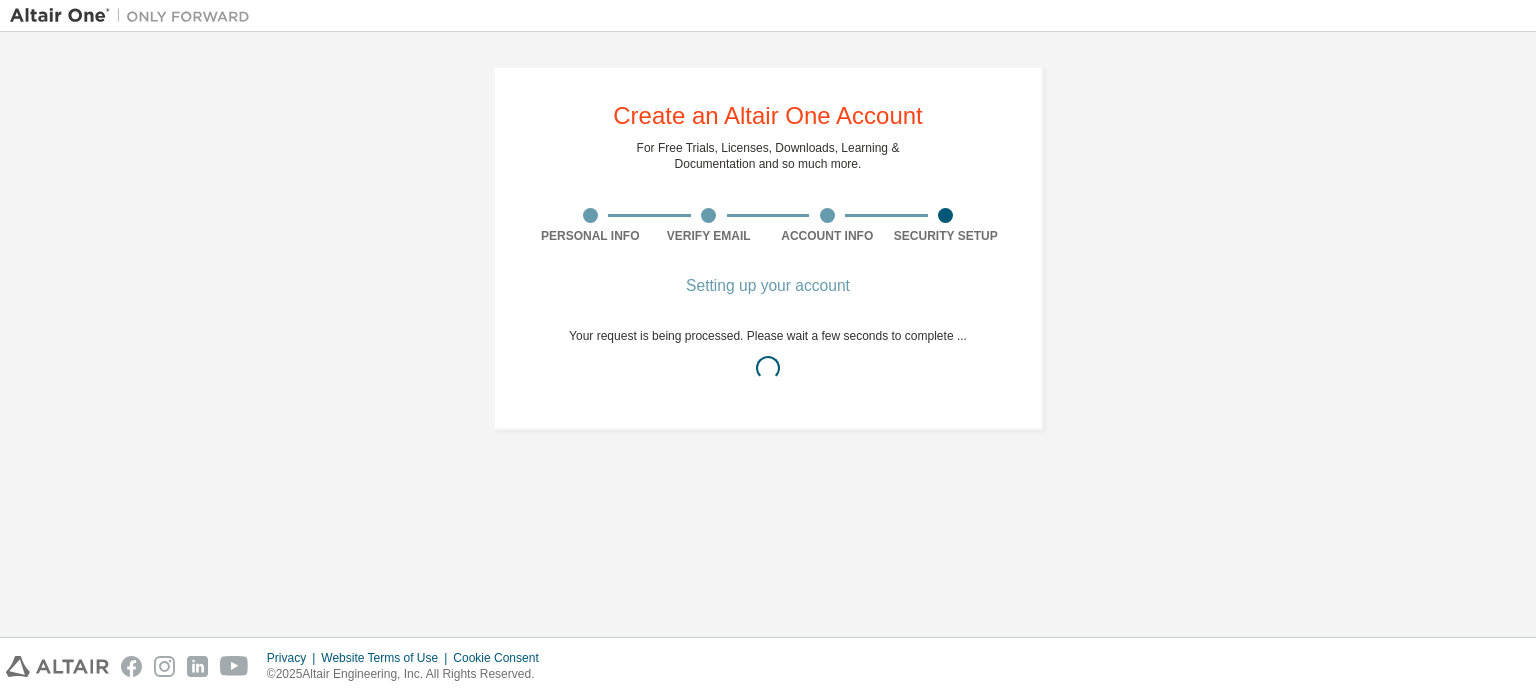 scroll, scrollTop: 0, scrollLeft: 0, axis: both 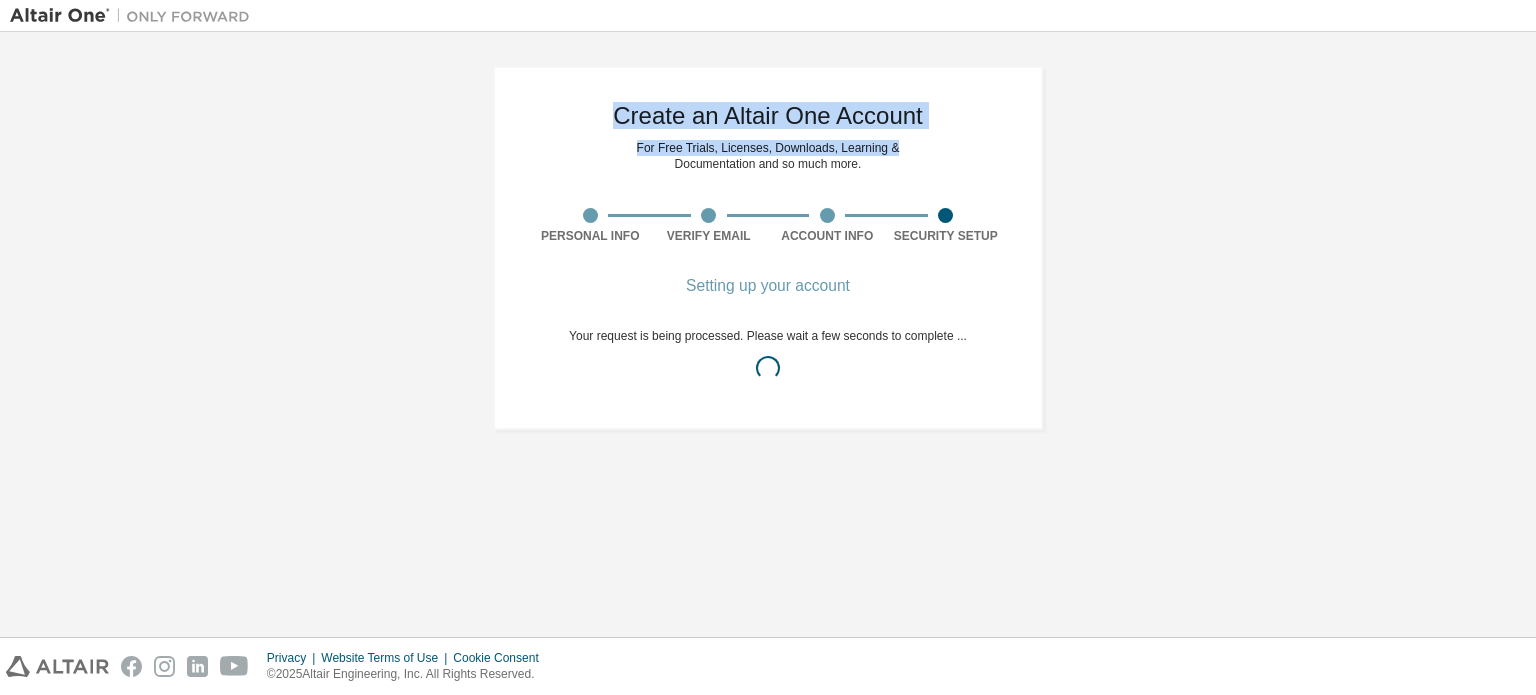drag, startPoint x: 605, startPoint y: 111, endPoint x: 916, endPoint y: 153, distance: 313.8232 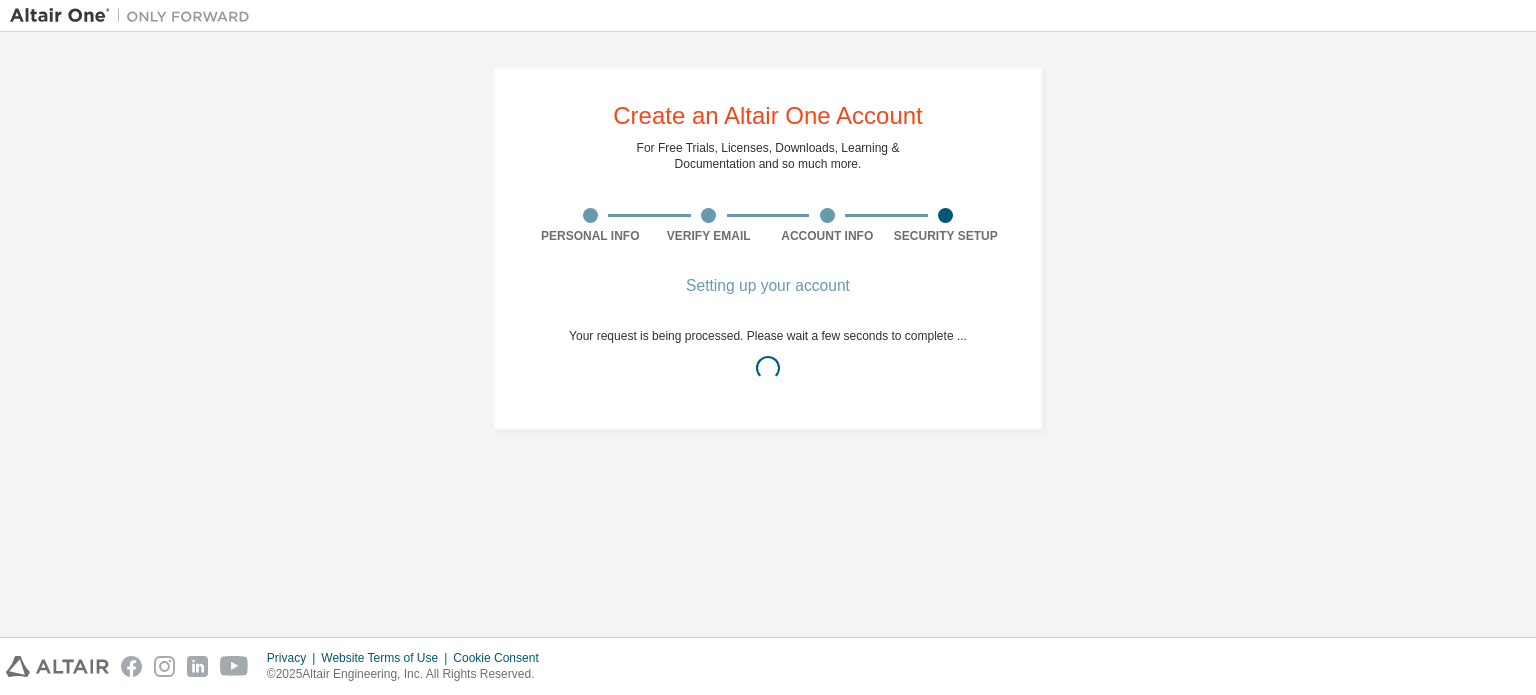click on "Create an Altair One Account For Free Trials, Licenses, Downloads, Learning &  Documentation and so much more. Personal Info Verify Email Account Info Security Setup Setting up your account Your request is being processed. Please wait a few seconds to complete ..." at bounding box center [768, 248] 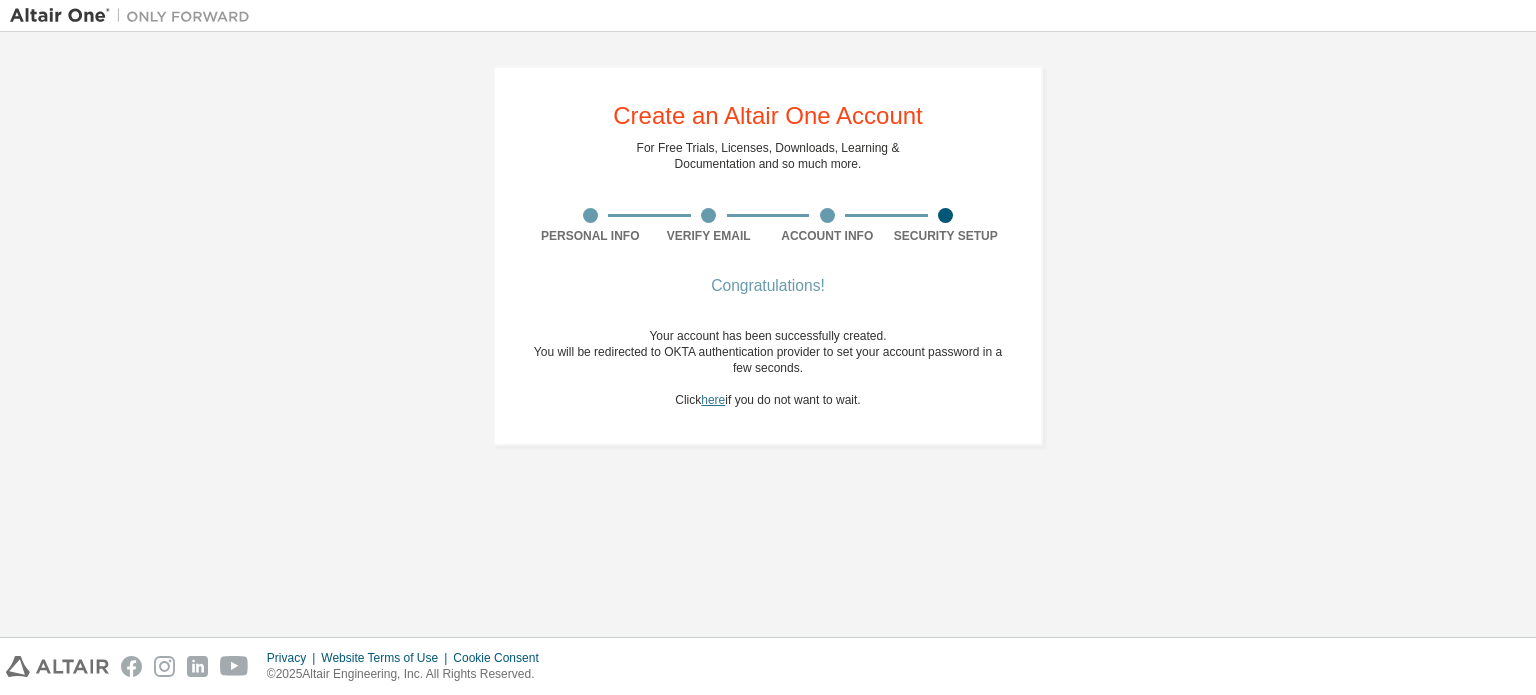 click on "here" at bounding box center [713, 400] 